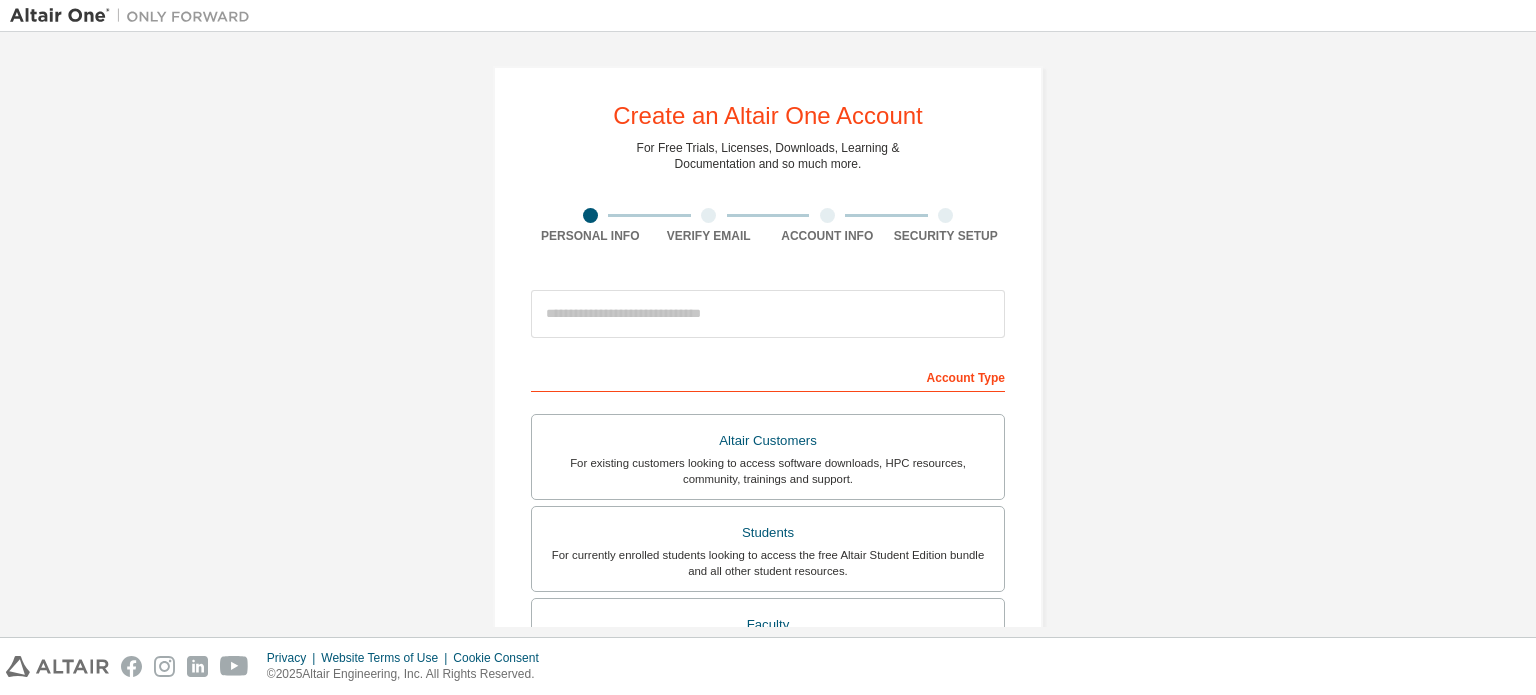 scroll, scrollTop: 0, scrollLeft: 0, axis: both 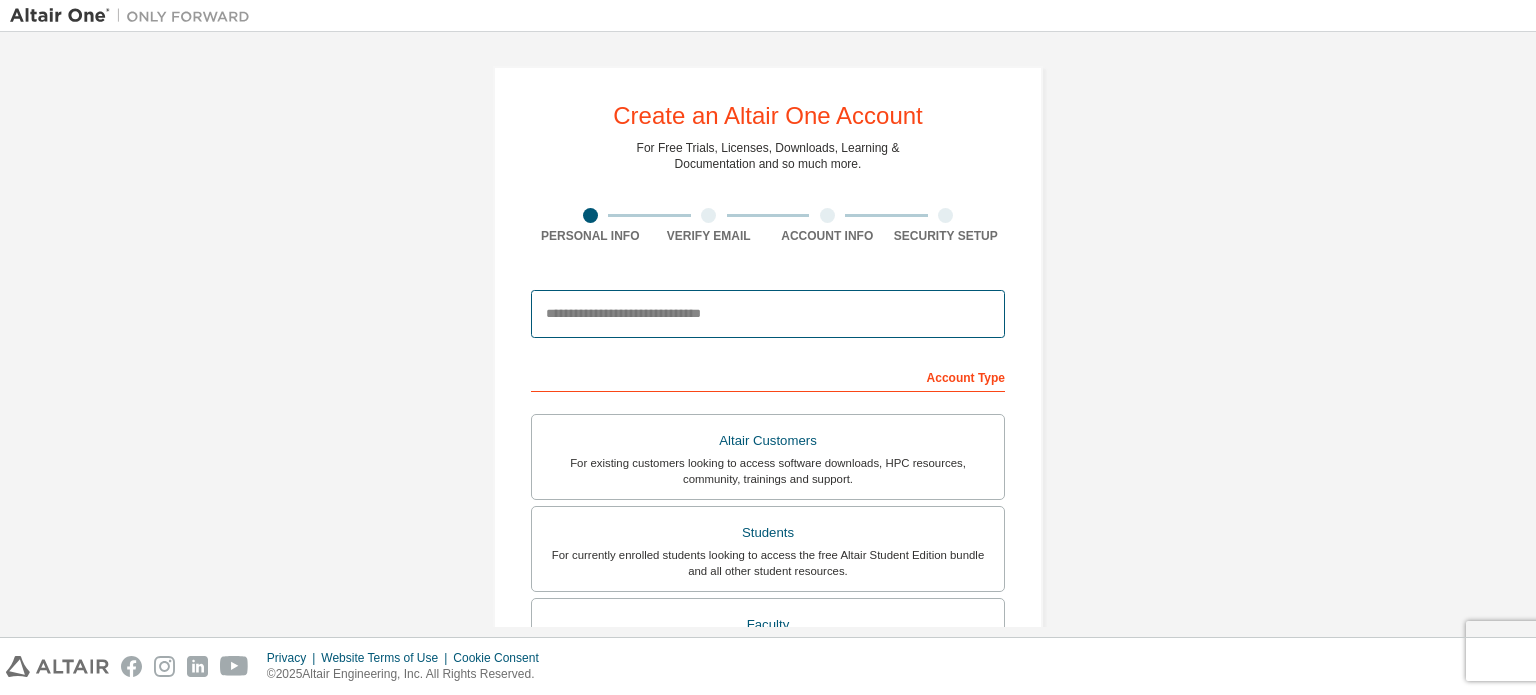 click at bounding box center [768, 314] 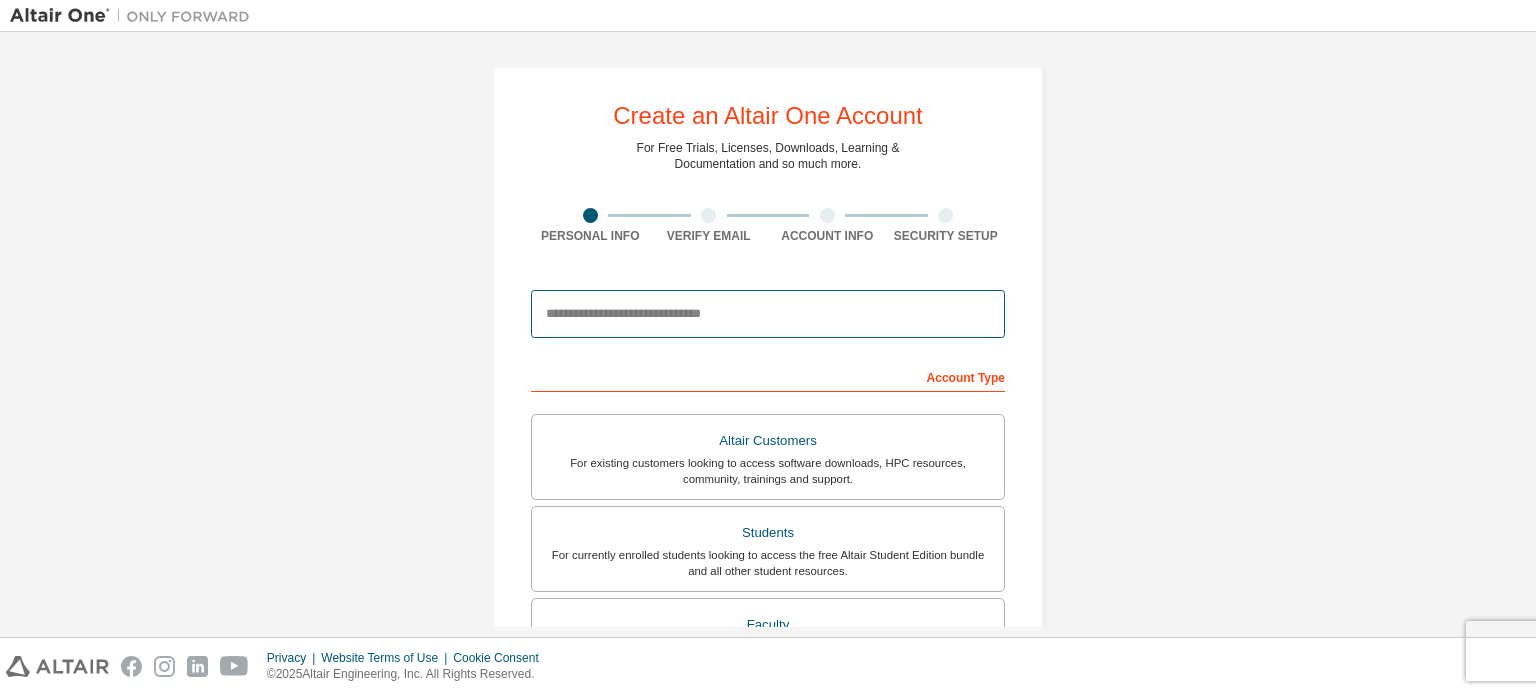 type on "**********" 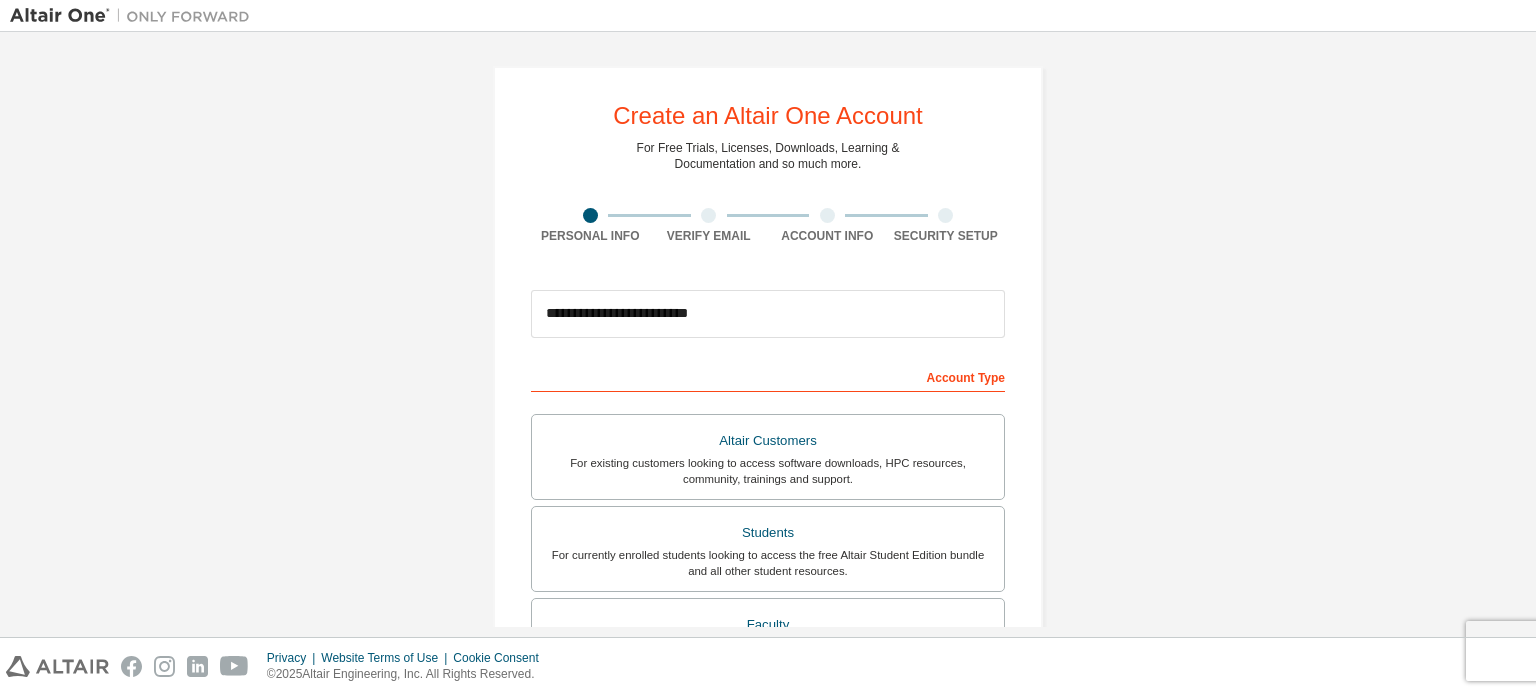 type on "****" 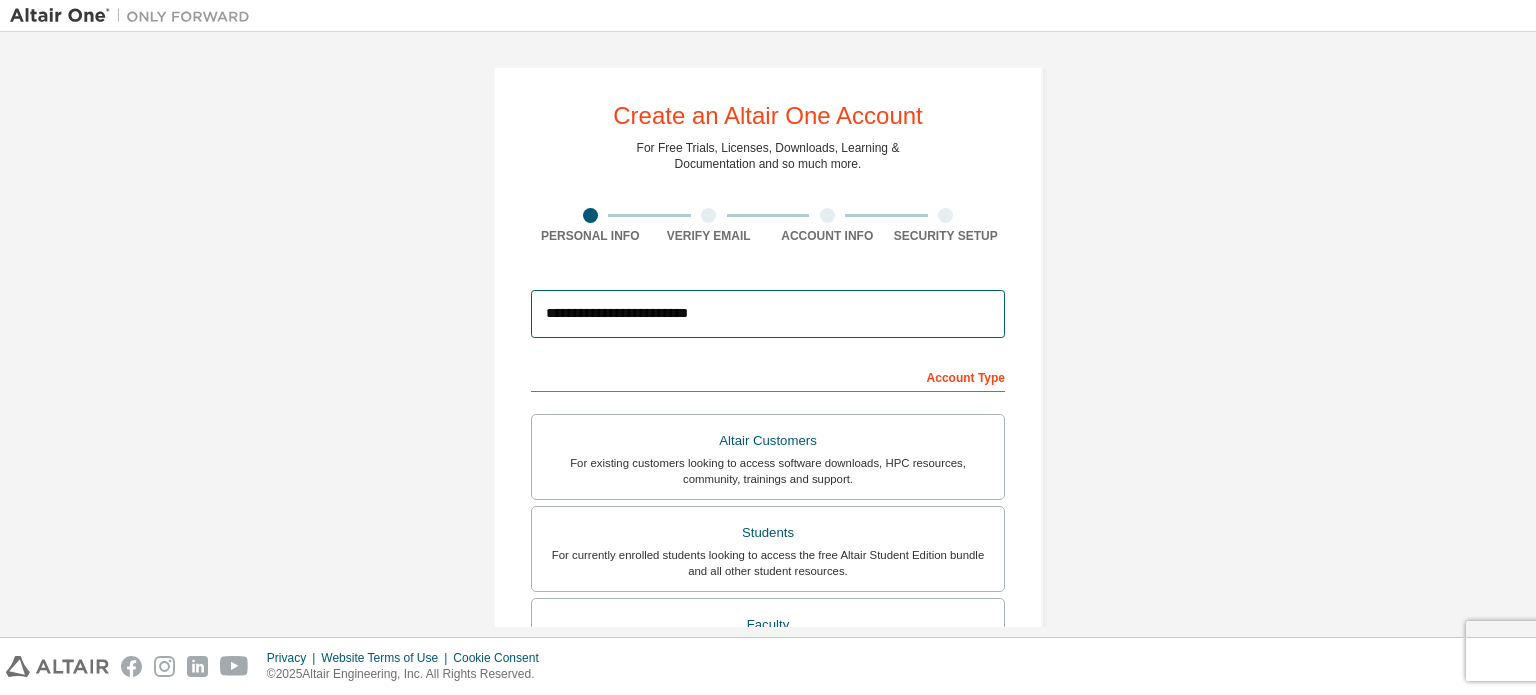 scroll, scrollTop: 469, scrollLeft: 0, axis: vertical 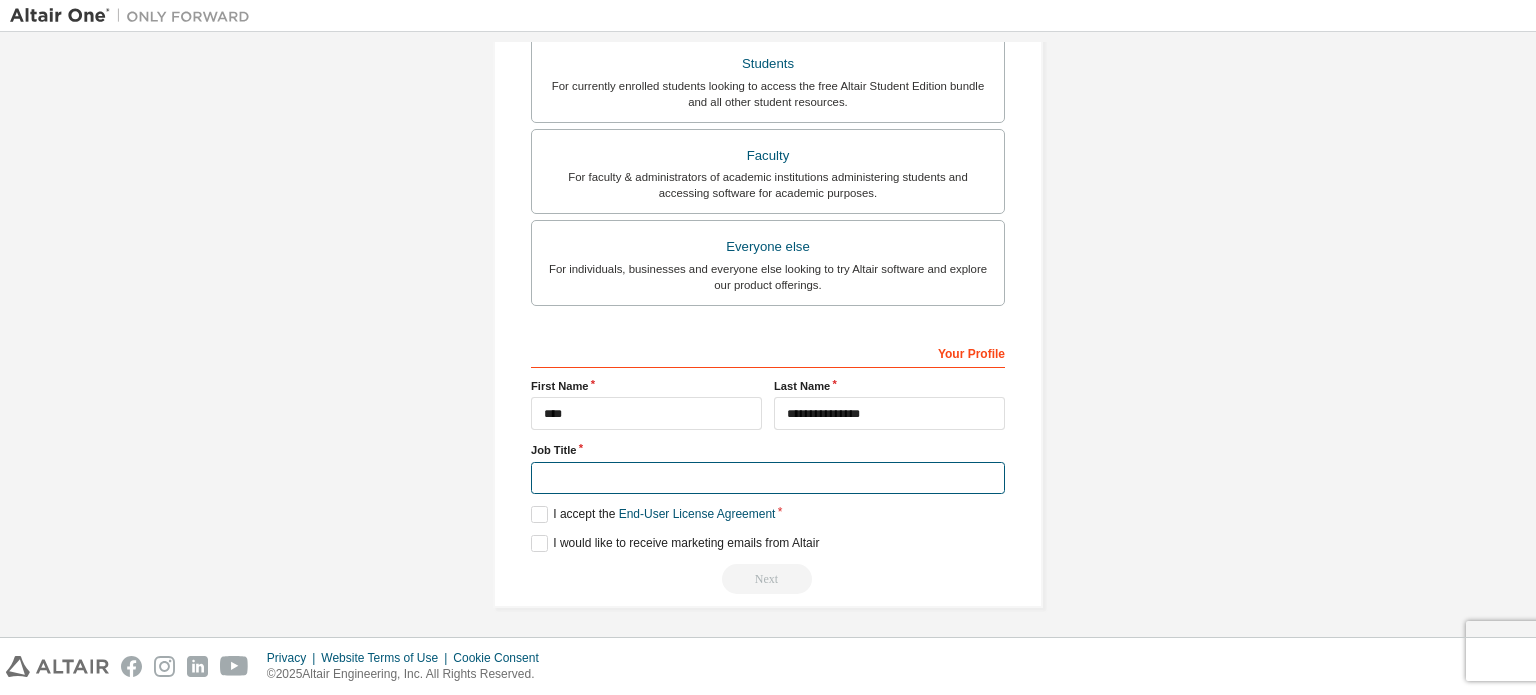 click at bounding box center [768, 478] 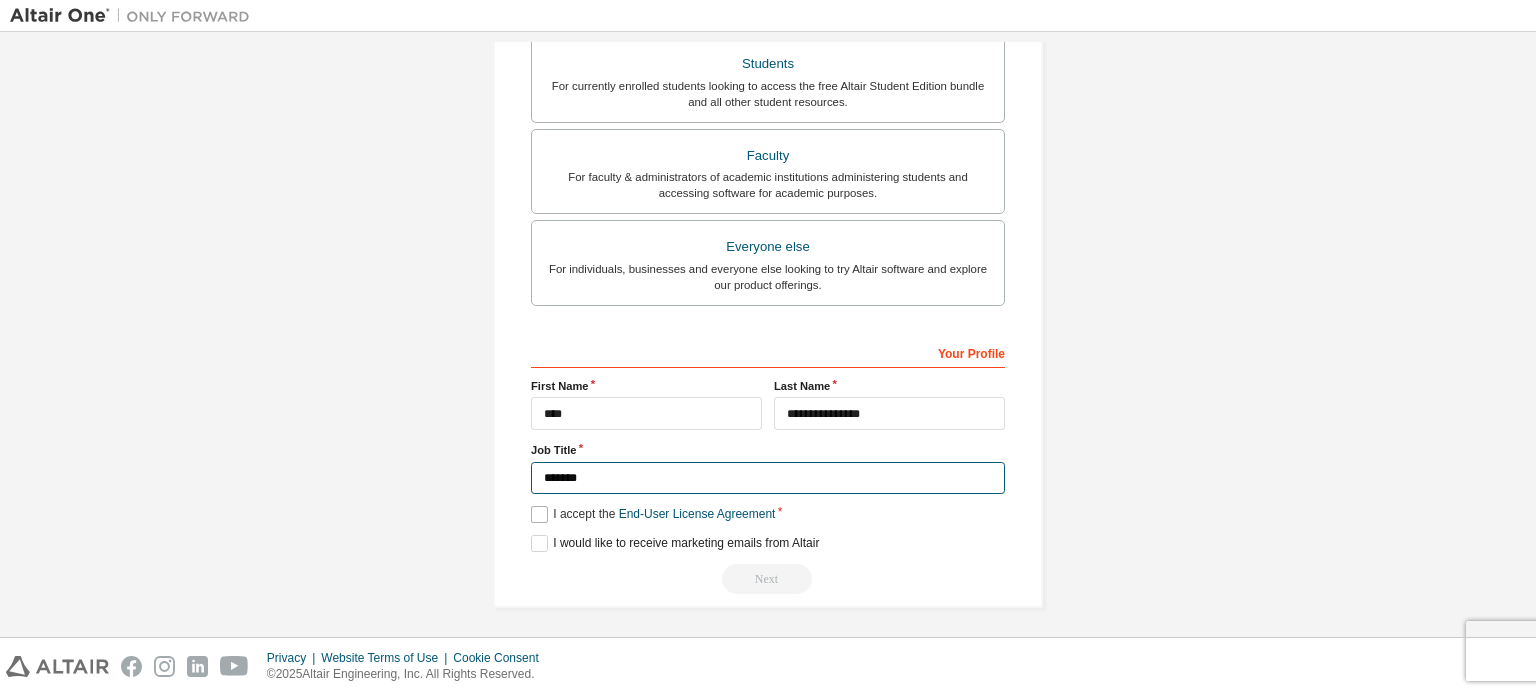 type on "*******" 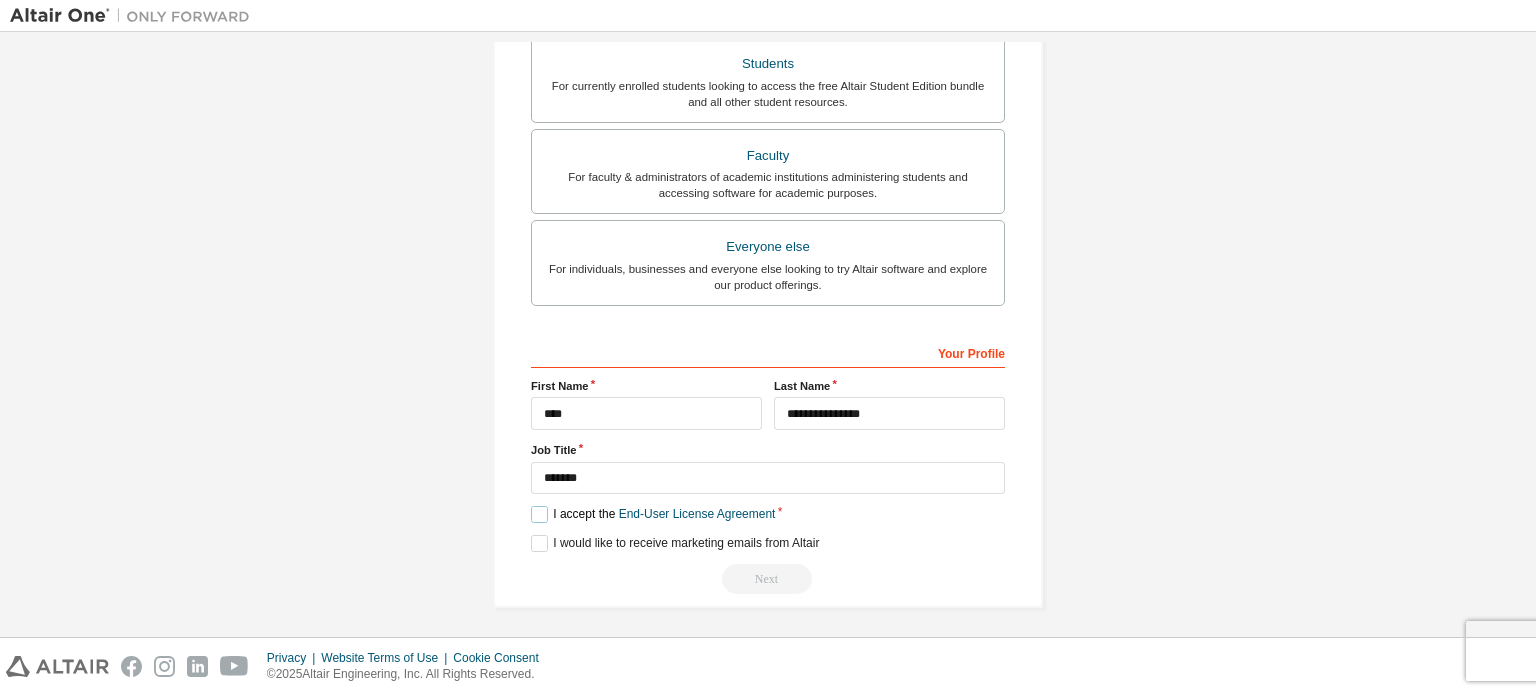 click on "I accept the    End-User License Agreement" at bounding box center (653, 514) 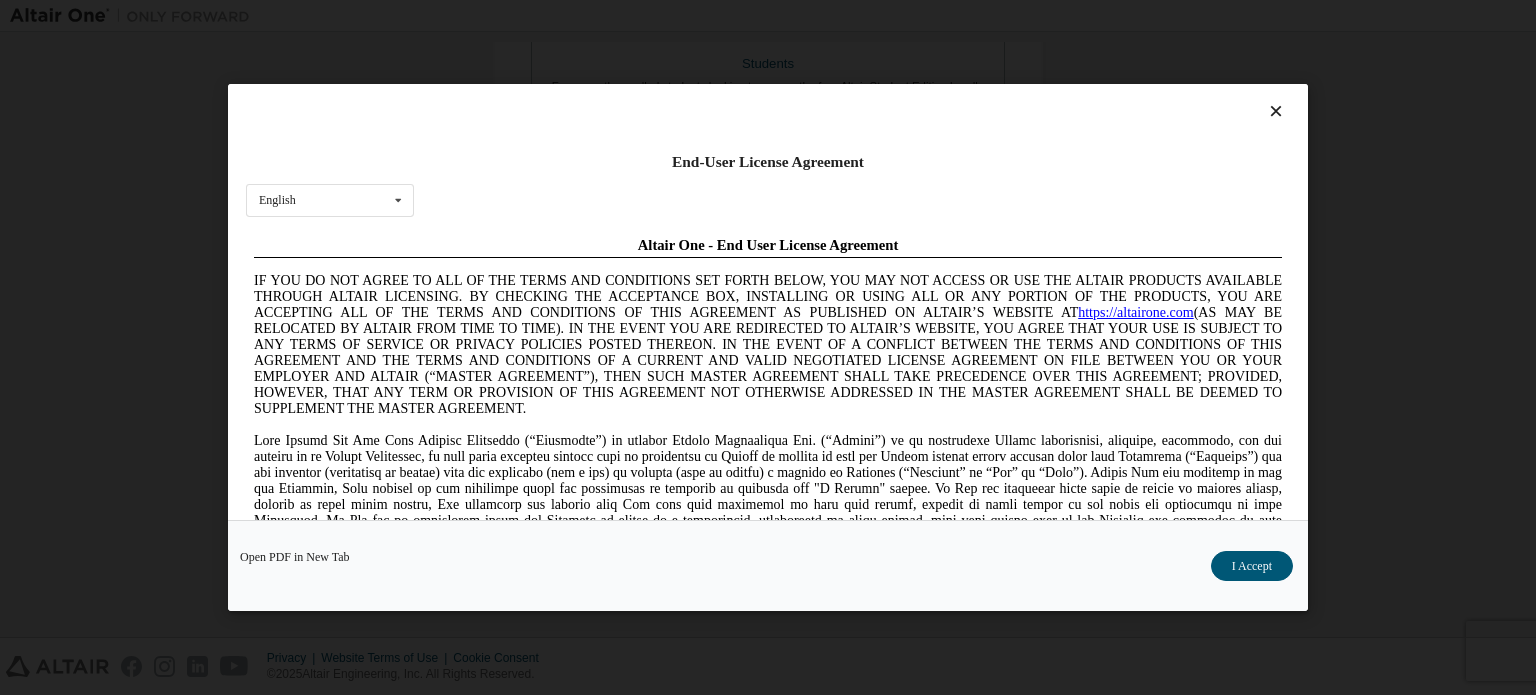 scroll, scrollTop: 0, scrollLeft: 0, axis: both 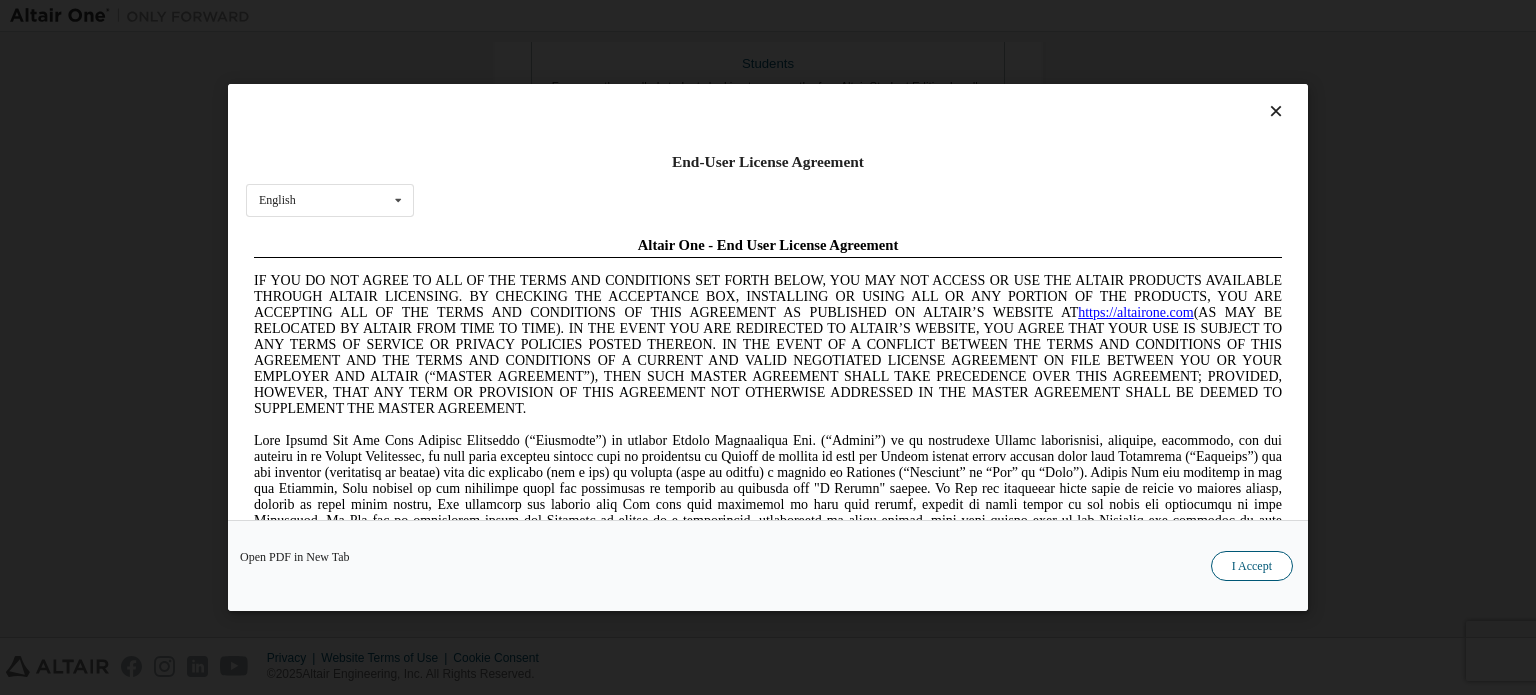click on "I Accept" at bounding box center (1252, 566) 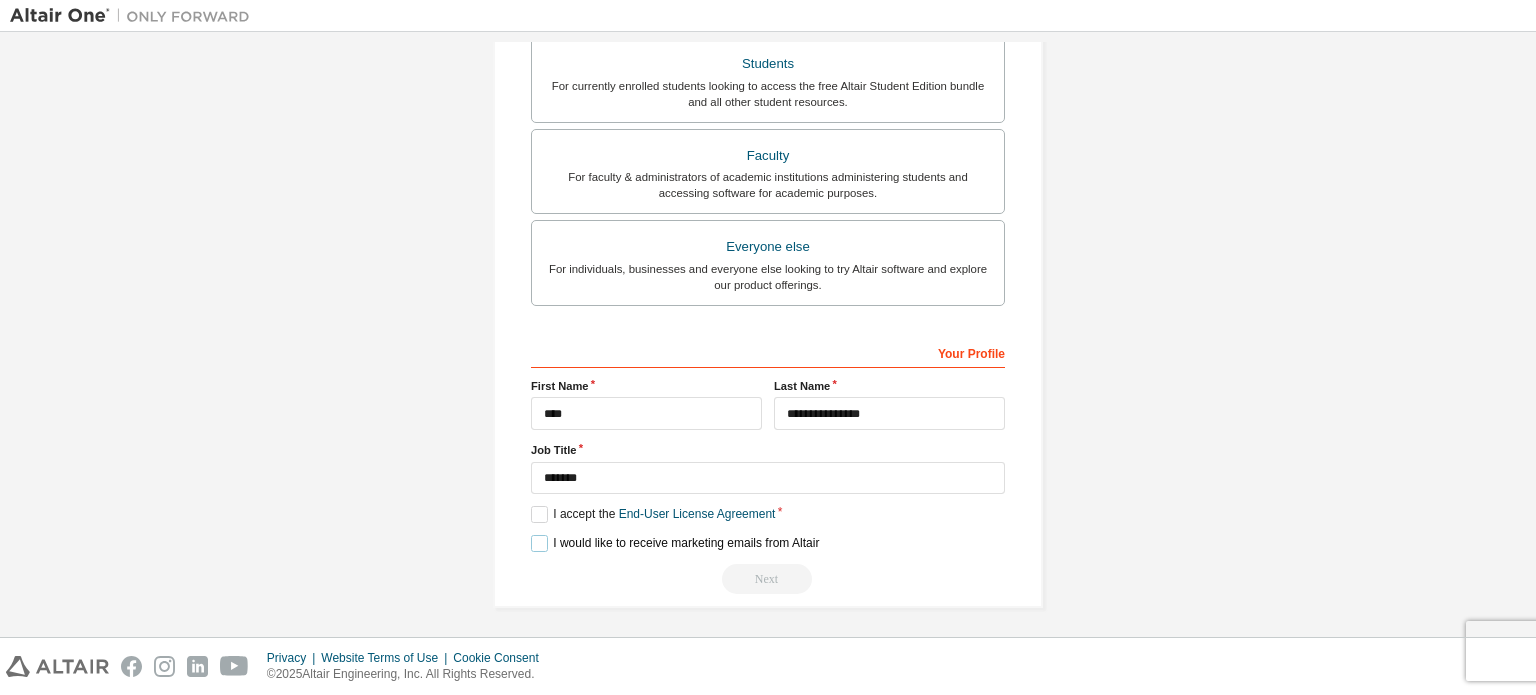 click on "I would like to receive marketing emails from Altair" at bounding box center (675, 543) 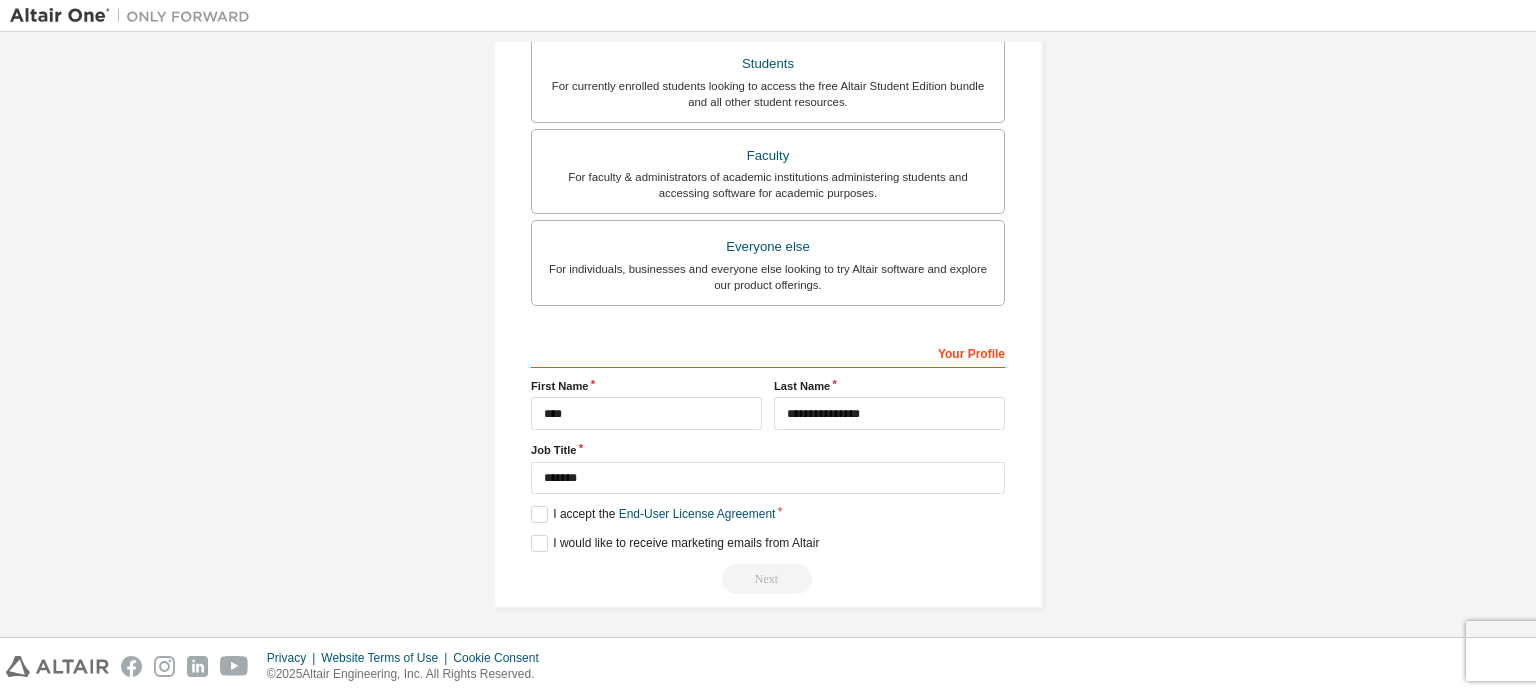 click on "Next" at bounding box center (768, 579) 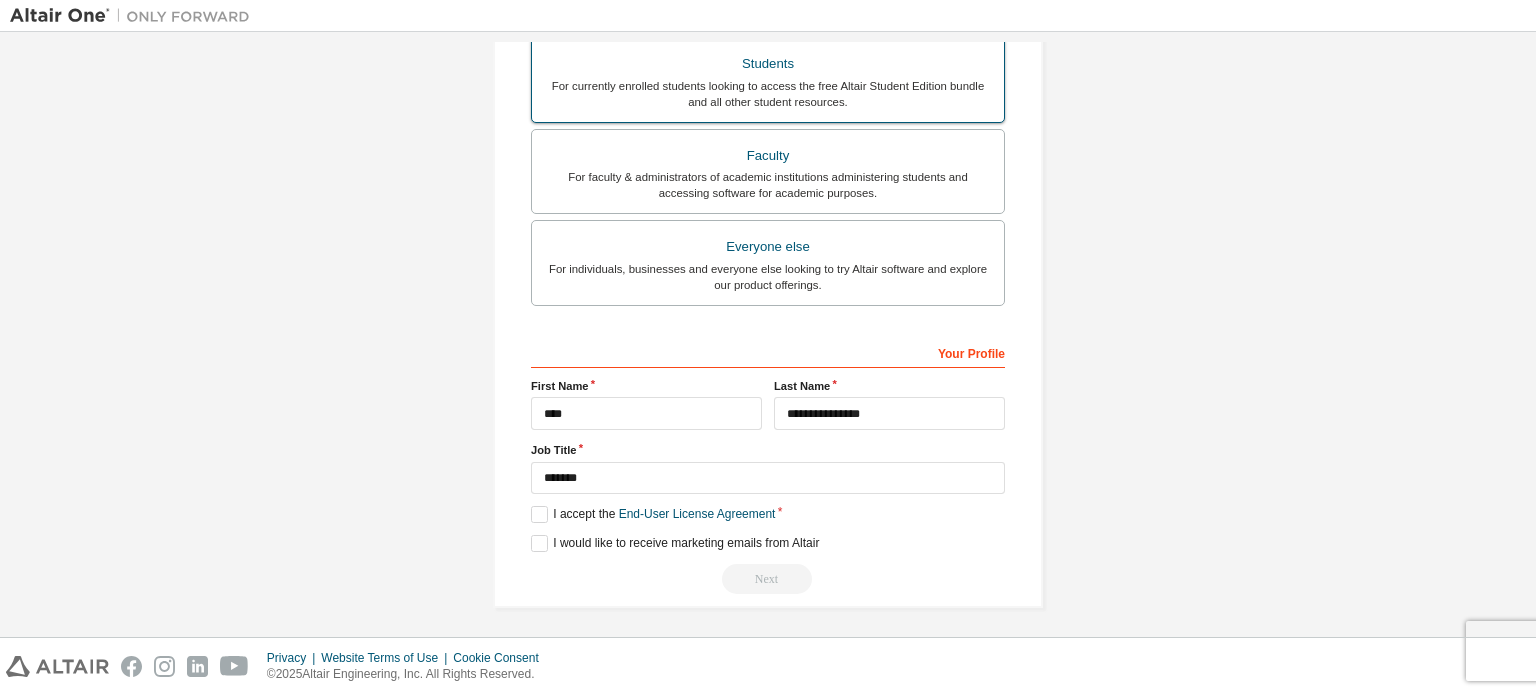 click on "Students For currently enrolled students looking to access the free Altair Student Edition bundle and all other student resources." at bounding box center [768, 80] 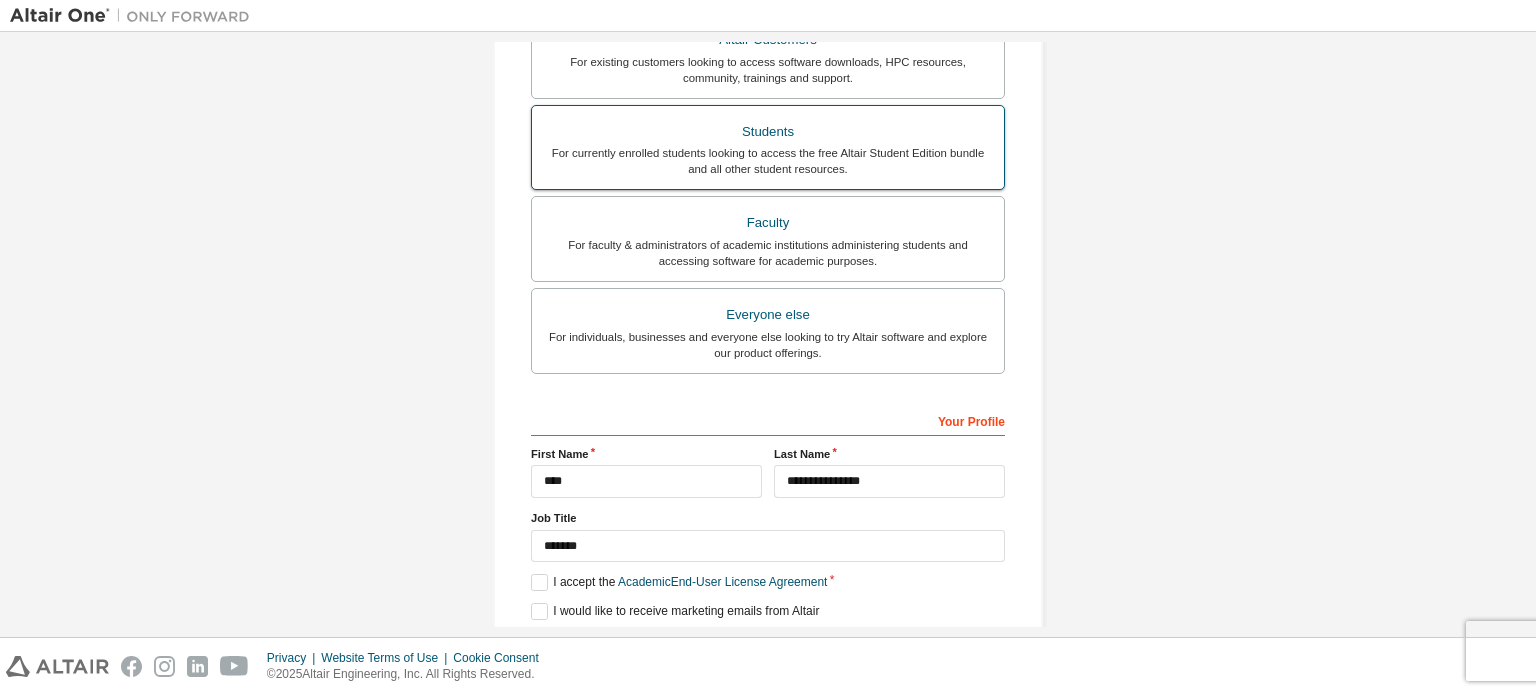 scroll, scrollTop: 538, scrollLeft: 0, axis: vertical 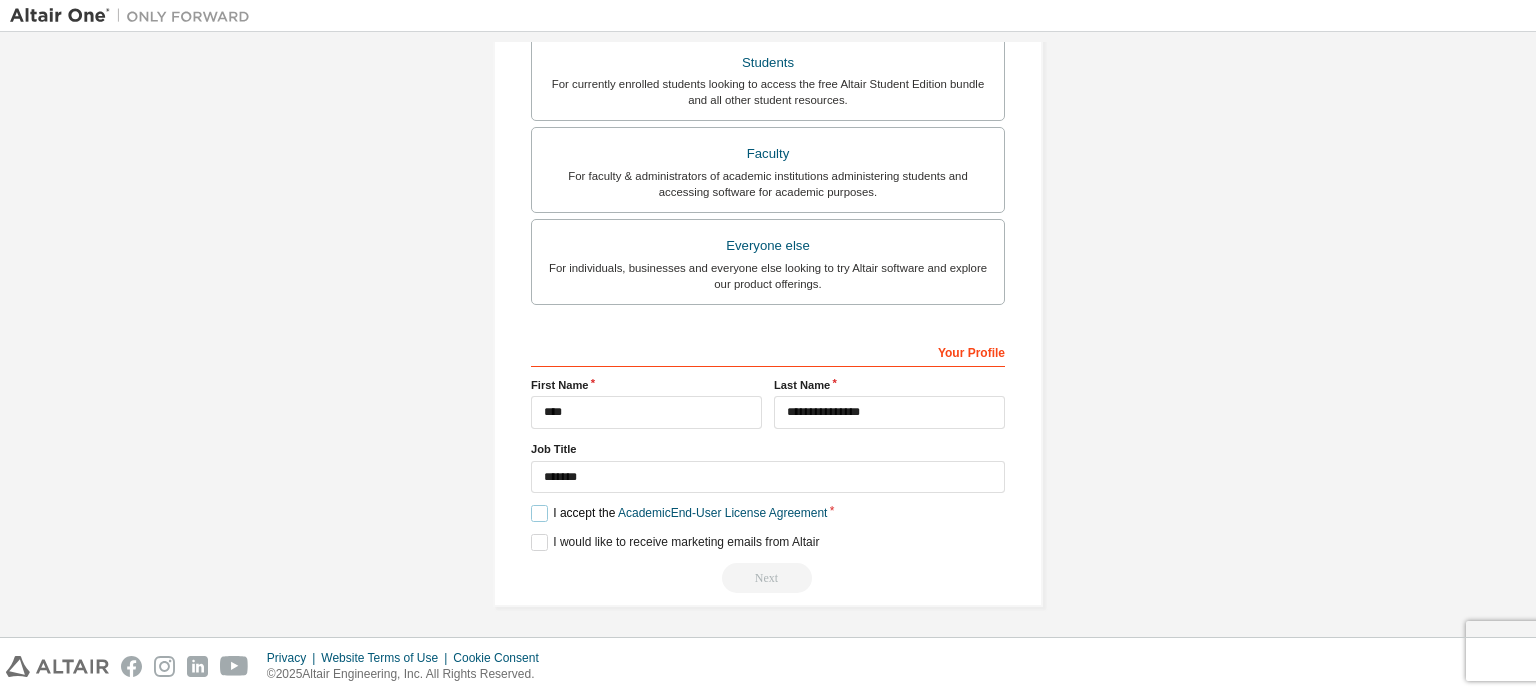 click on "I accept the   Academic   End-User License Agreement" at bounding box center [679, 513] 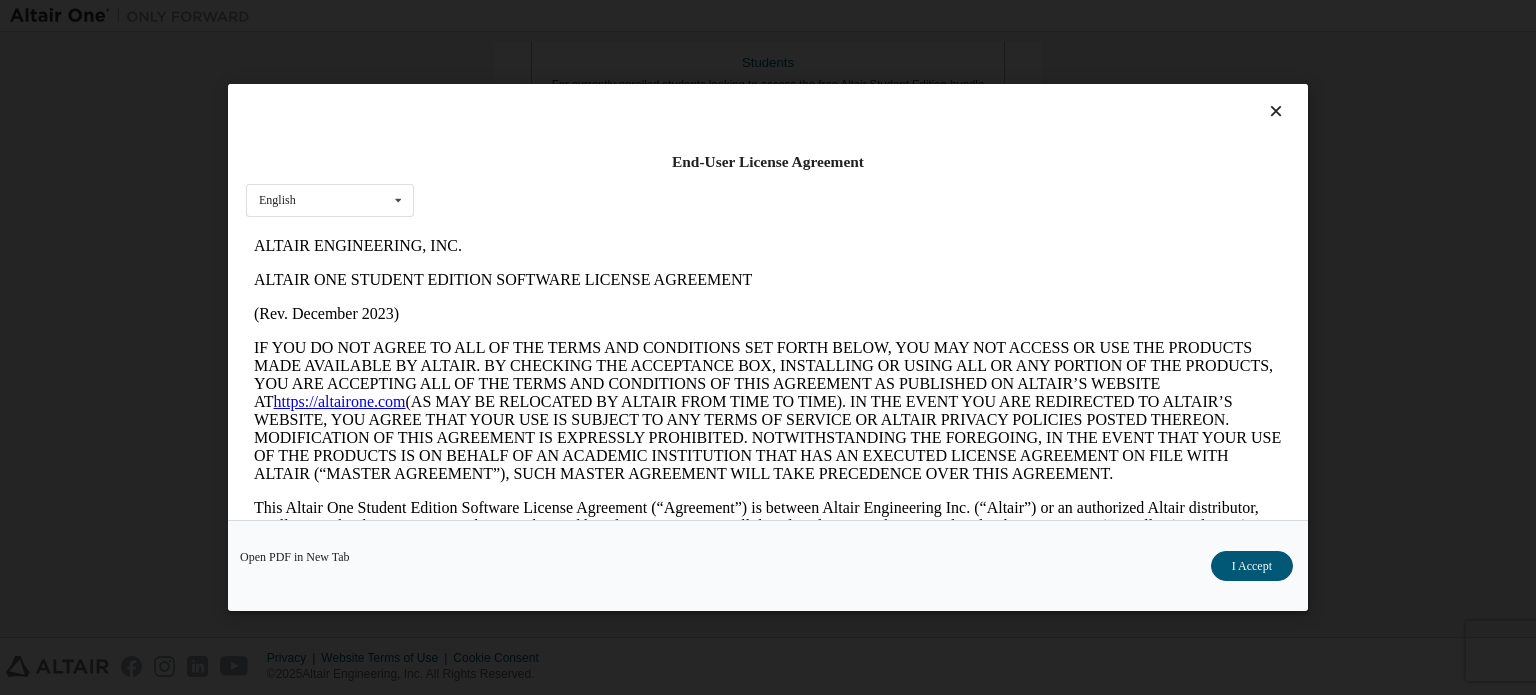 scroll, scrollTop: 0, scrollLeft: 0, axis: both 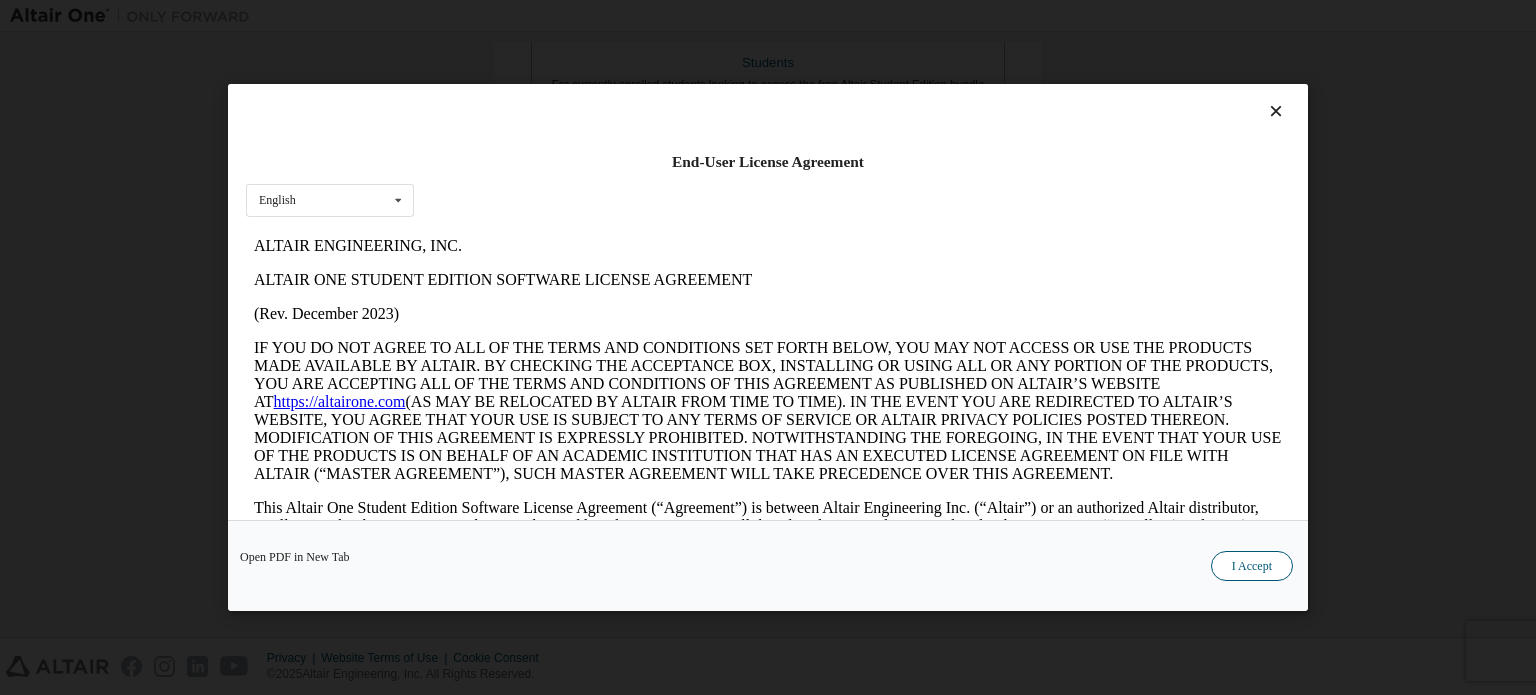 click on "I Accept" at bounding box center (1252, 566) 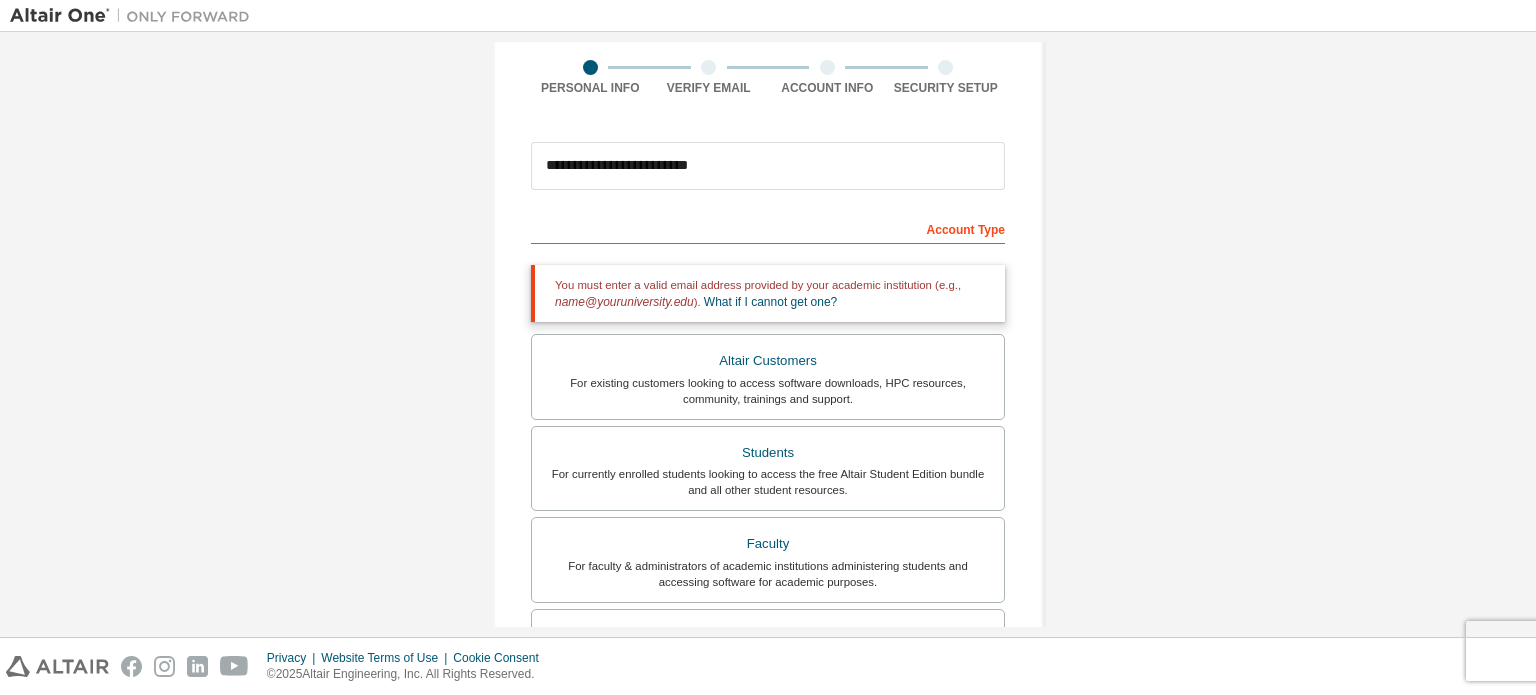 scroll, scrollTop: 146, scrollLeft: 0, axis: vertical 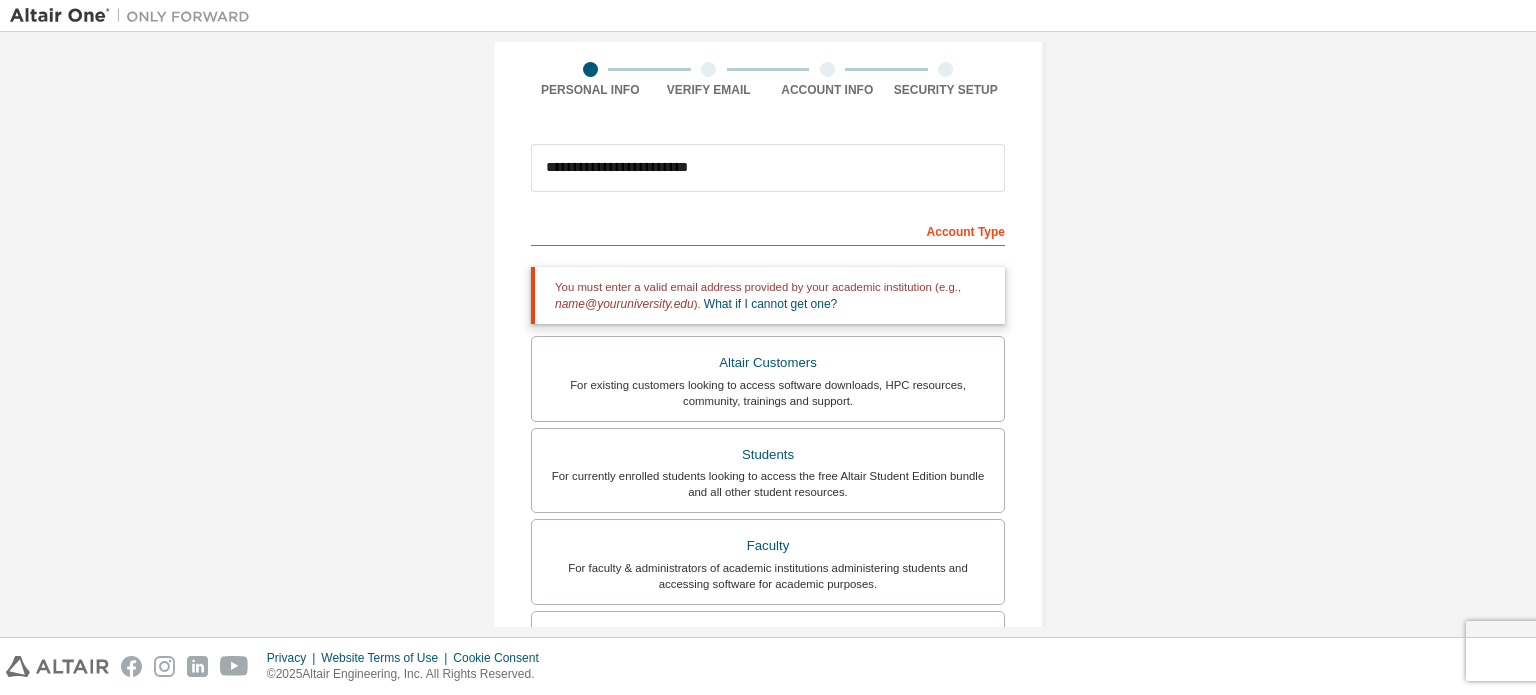 click on "Account Type" at bounding box center [768, 230] 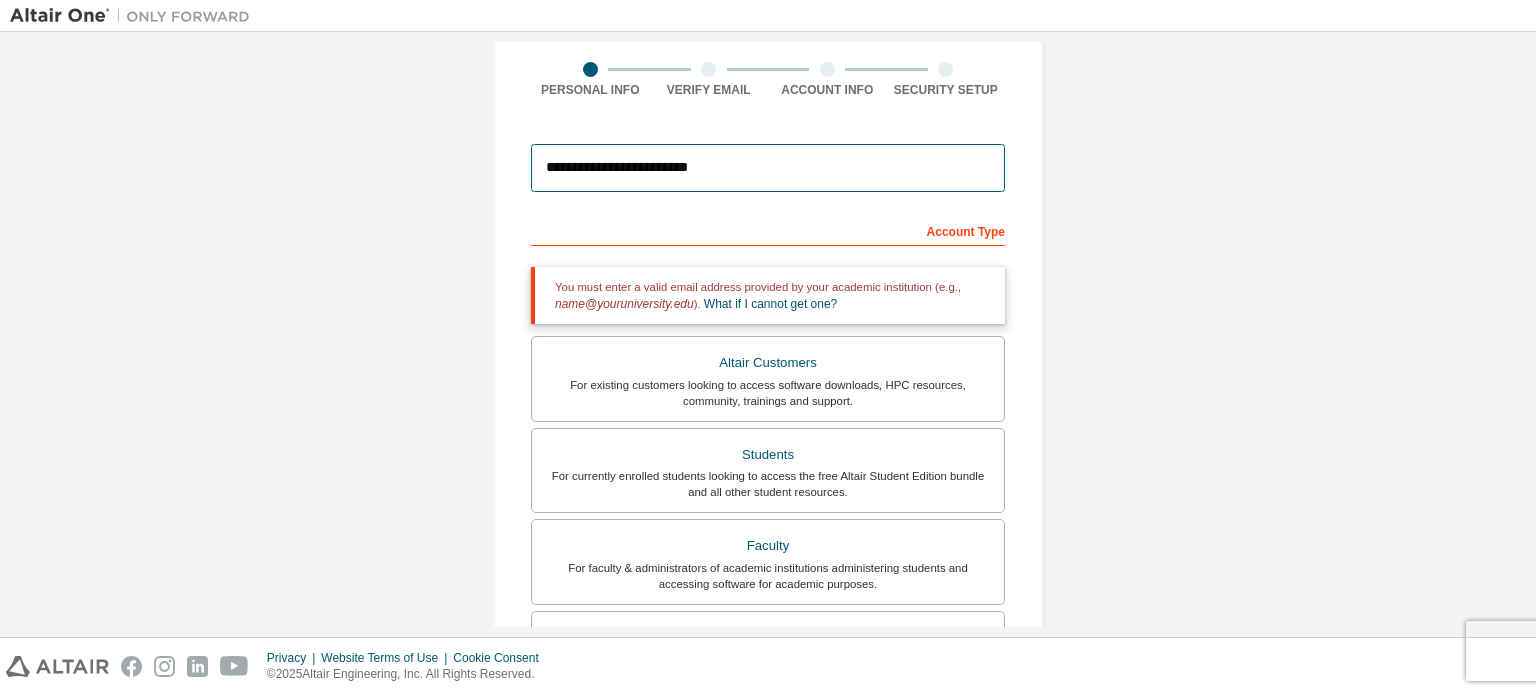 drag, startPoint x: 719, startPoint y: 167, endPoint x: 512, endPoint y: 151, distance: 207.61743 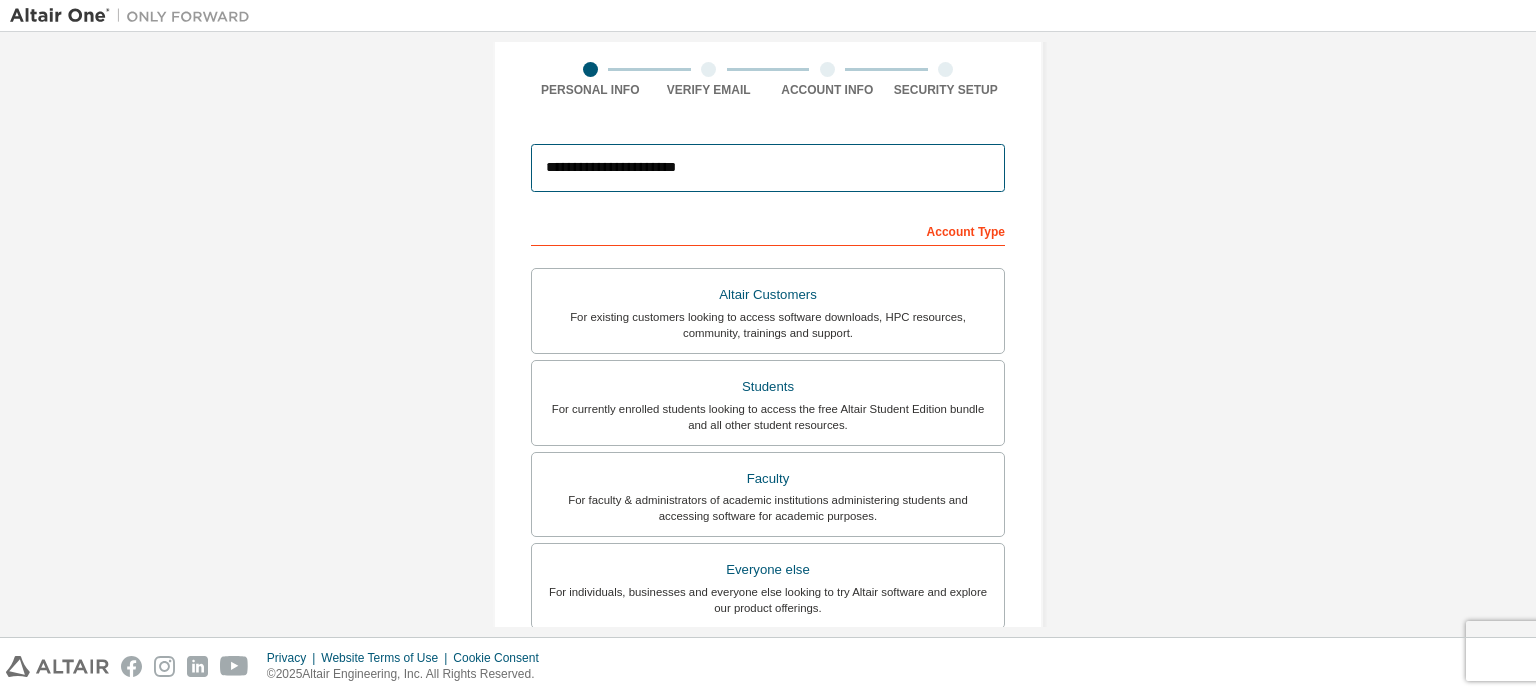 scroll, scrollTop: 469, scrollLeft: 0, axis: vertical 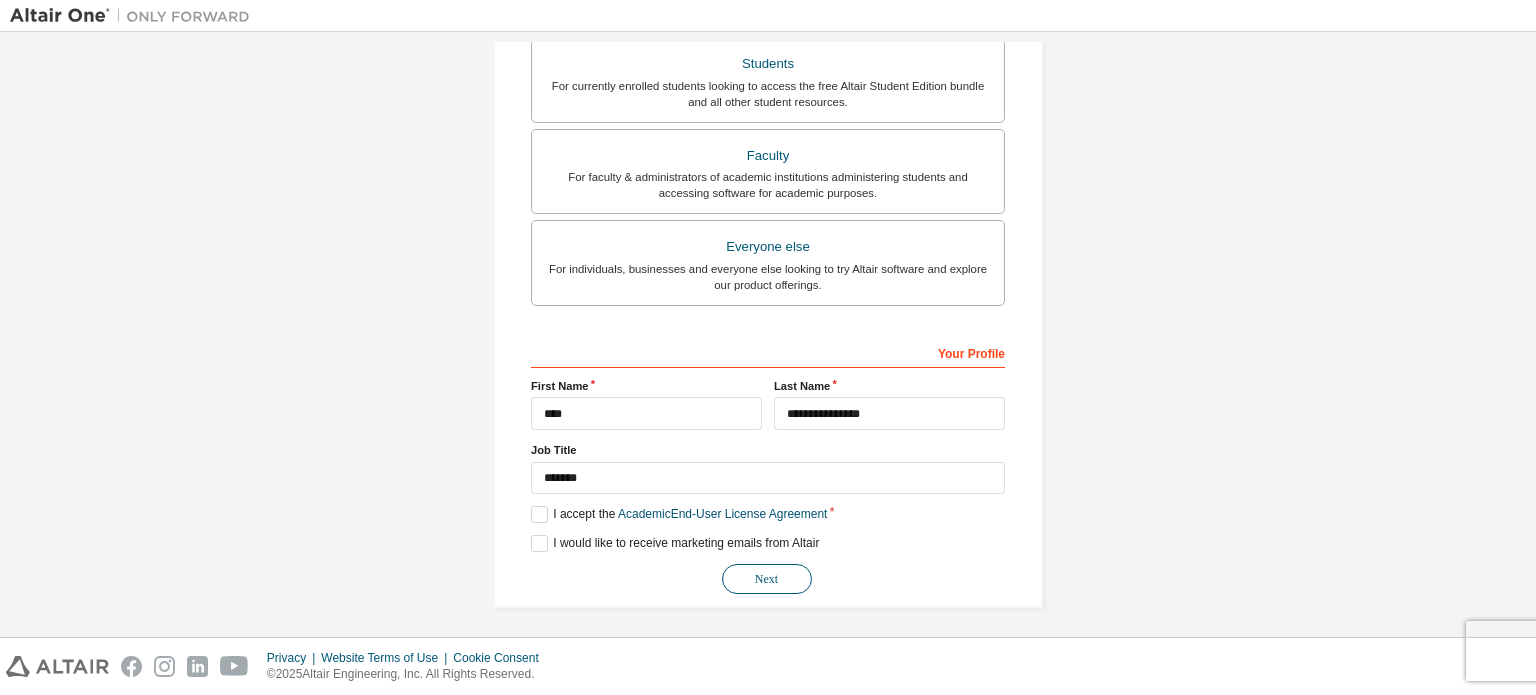 click on "Next" at bounding box center [767, 579] 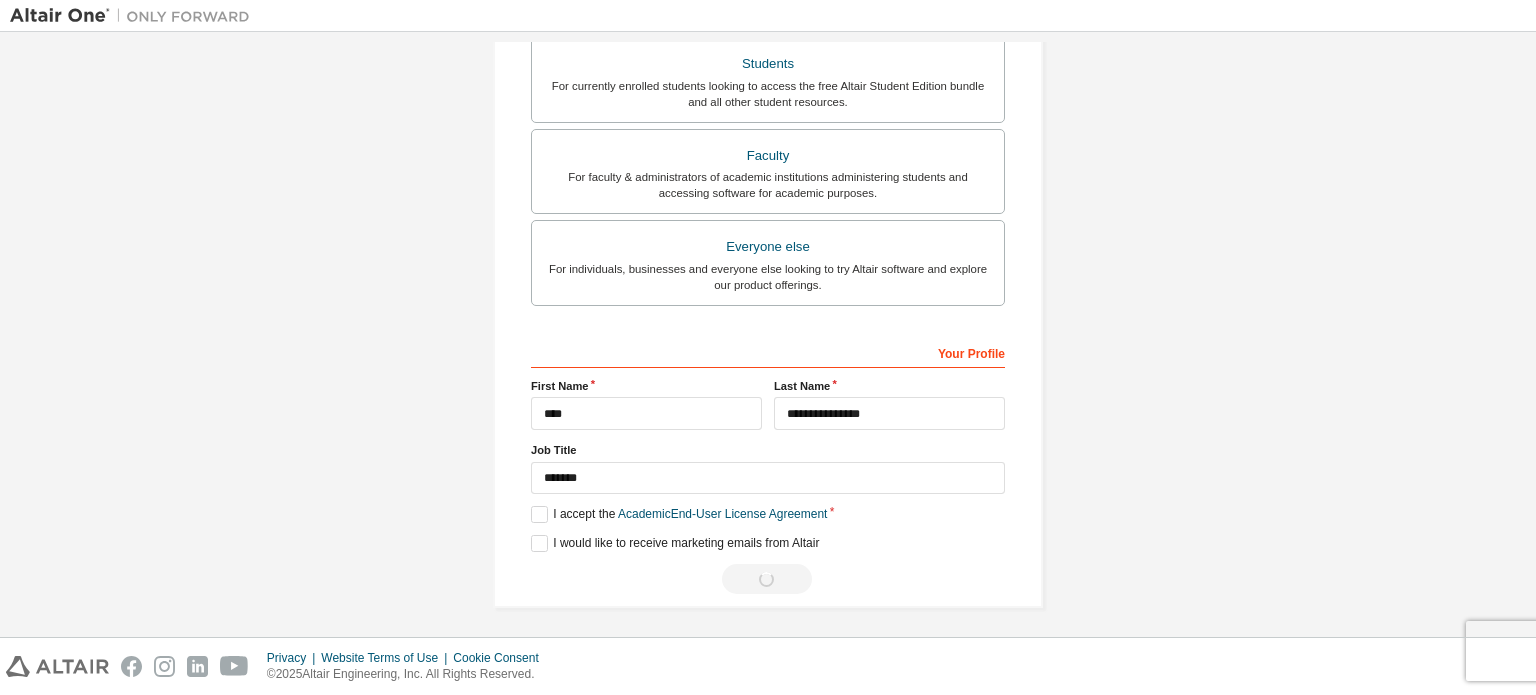 scroll, scrollTop: 0, scrollLeft: 0, axis: both 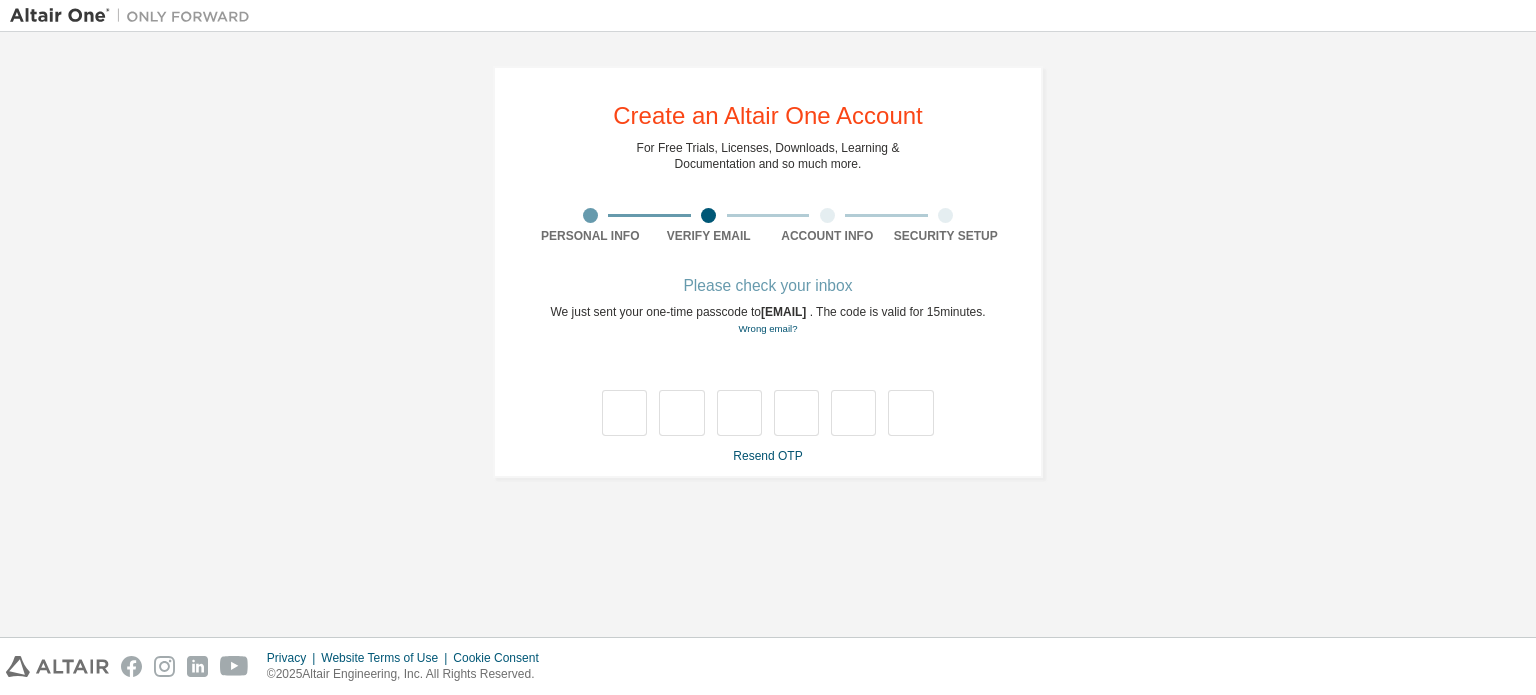 type on "*" 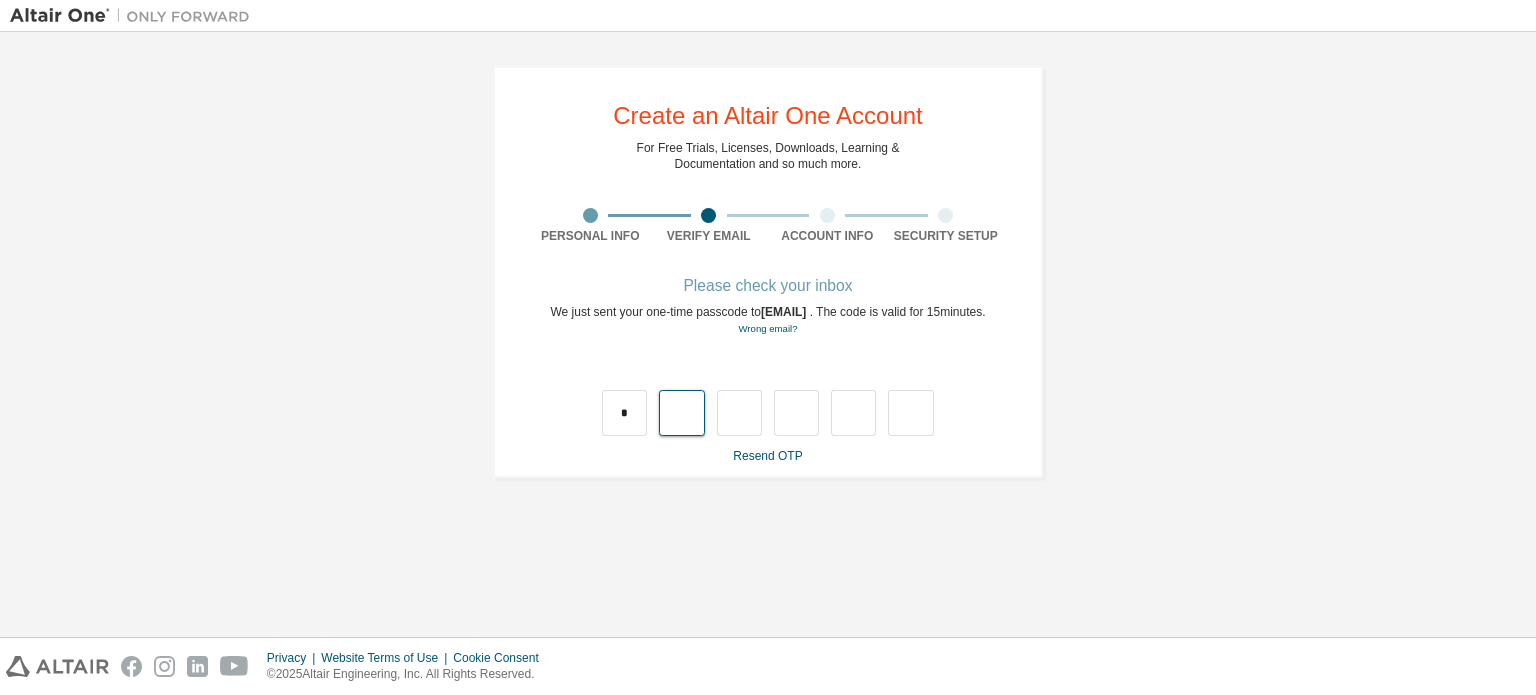 type on "*" 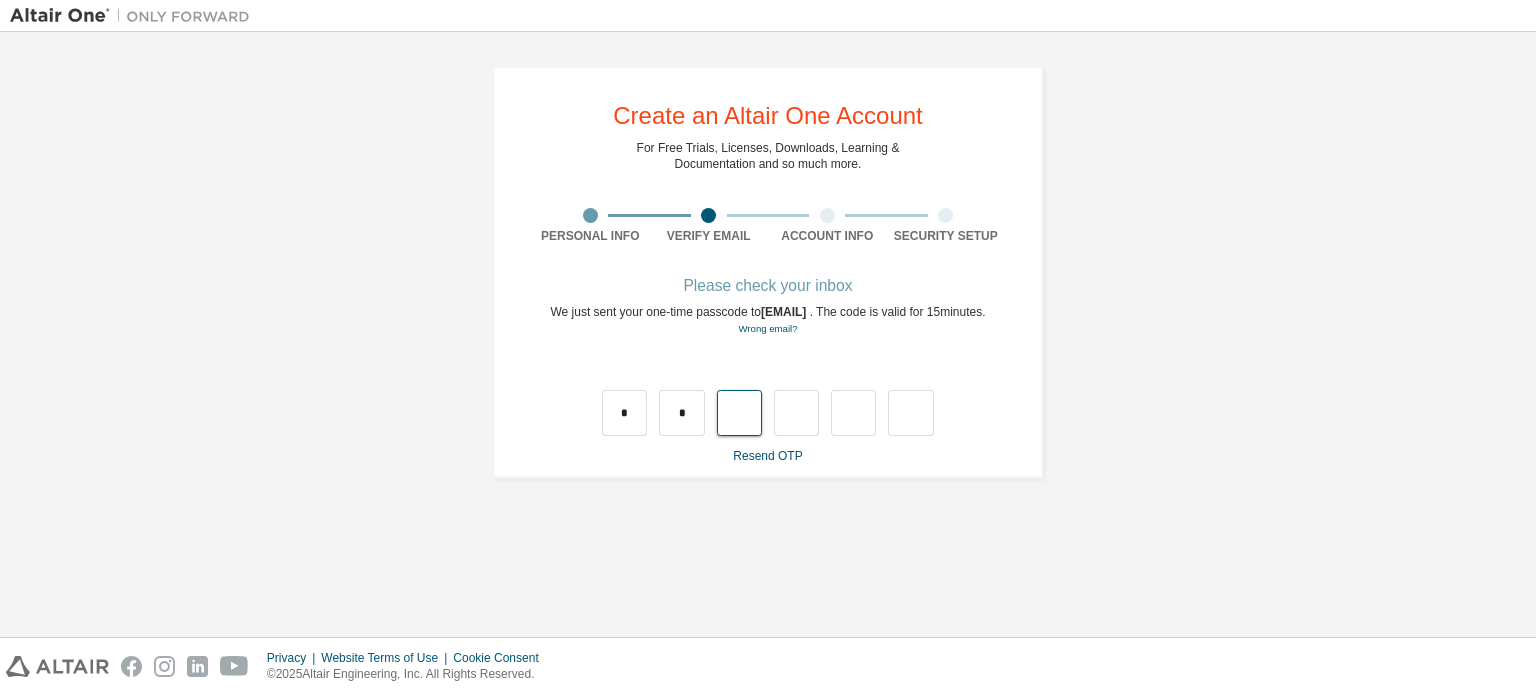 type on "*" 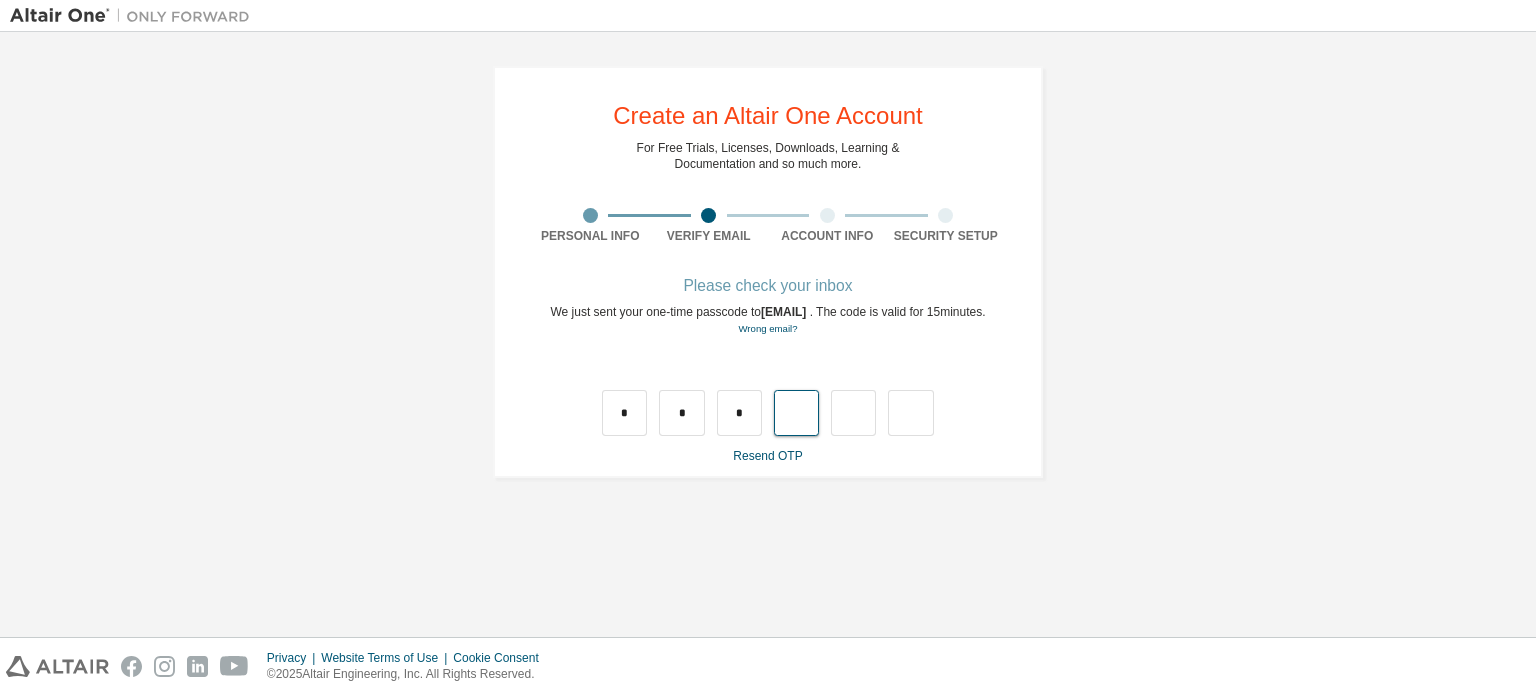 type on "*" 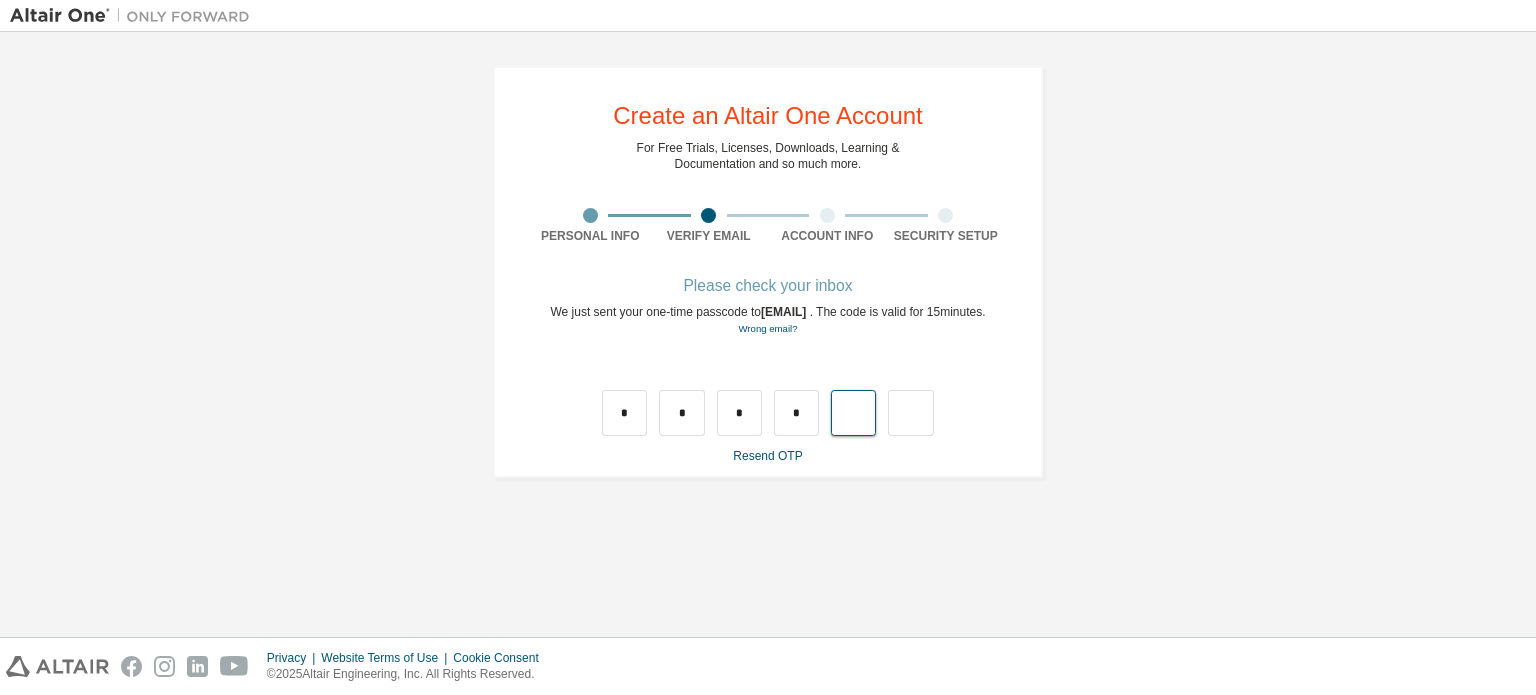 type on "*" 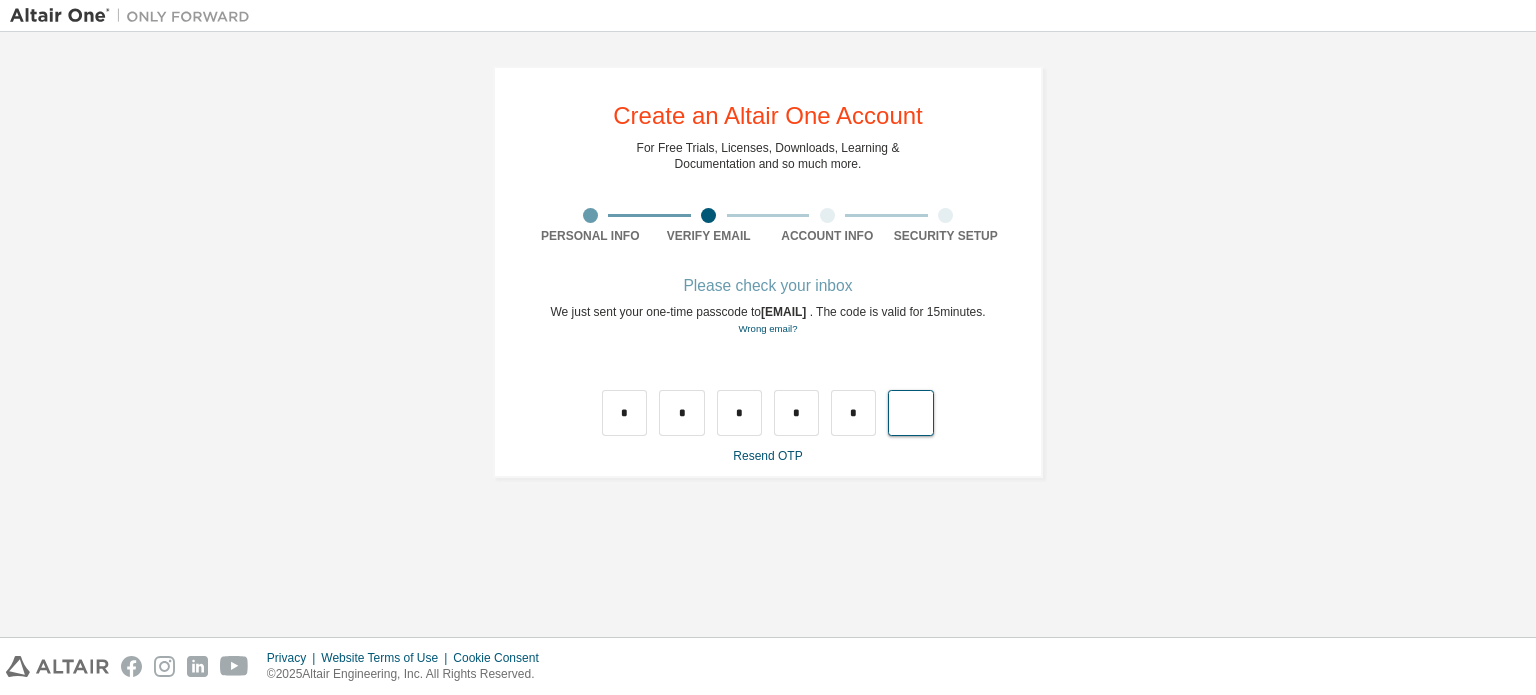 type on "*" 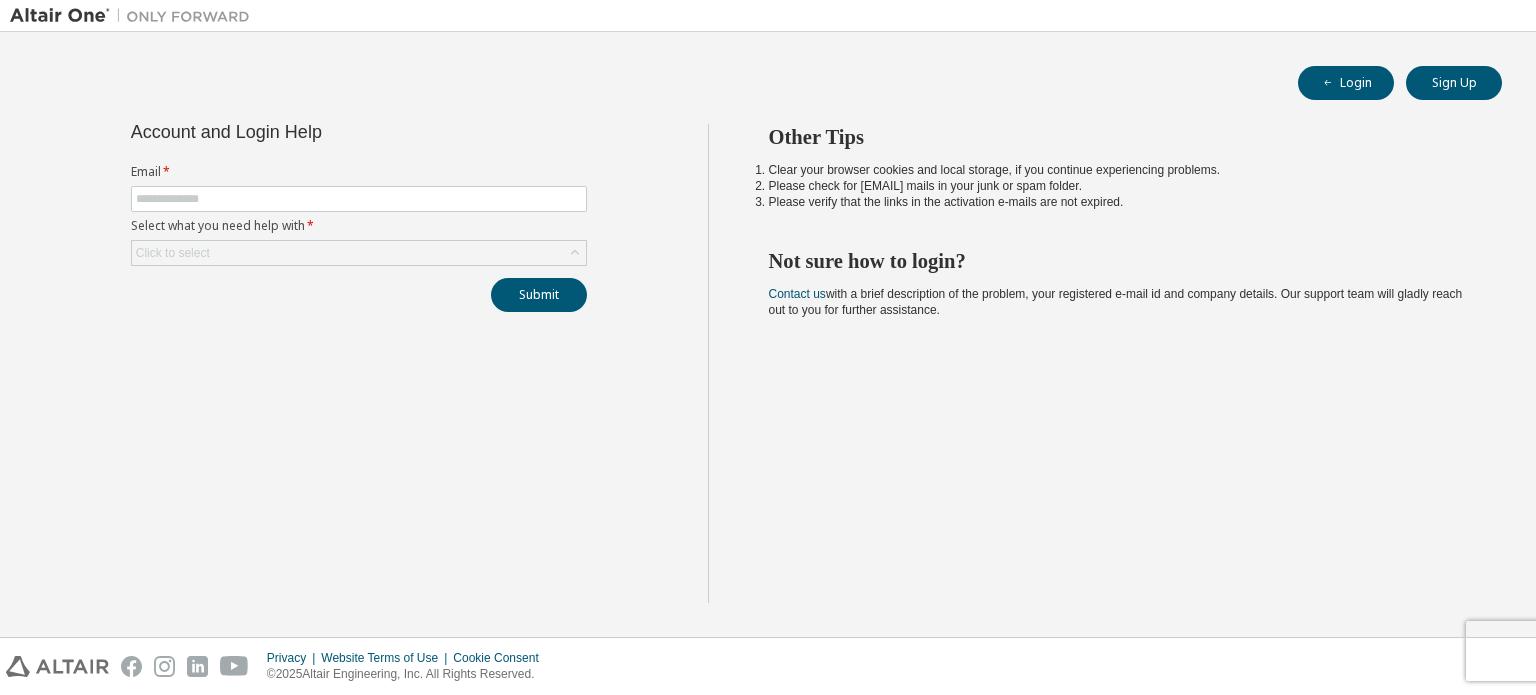 scroll, scrollTop: 0, scrollLeft: 0, axis: both 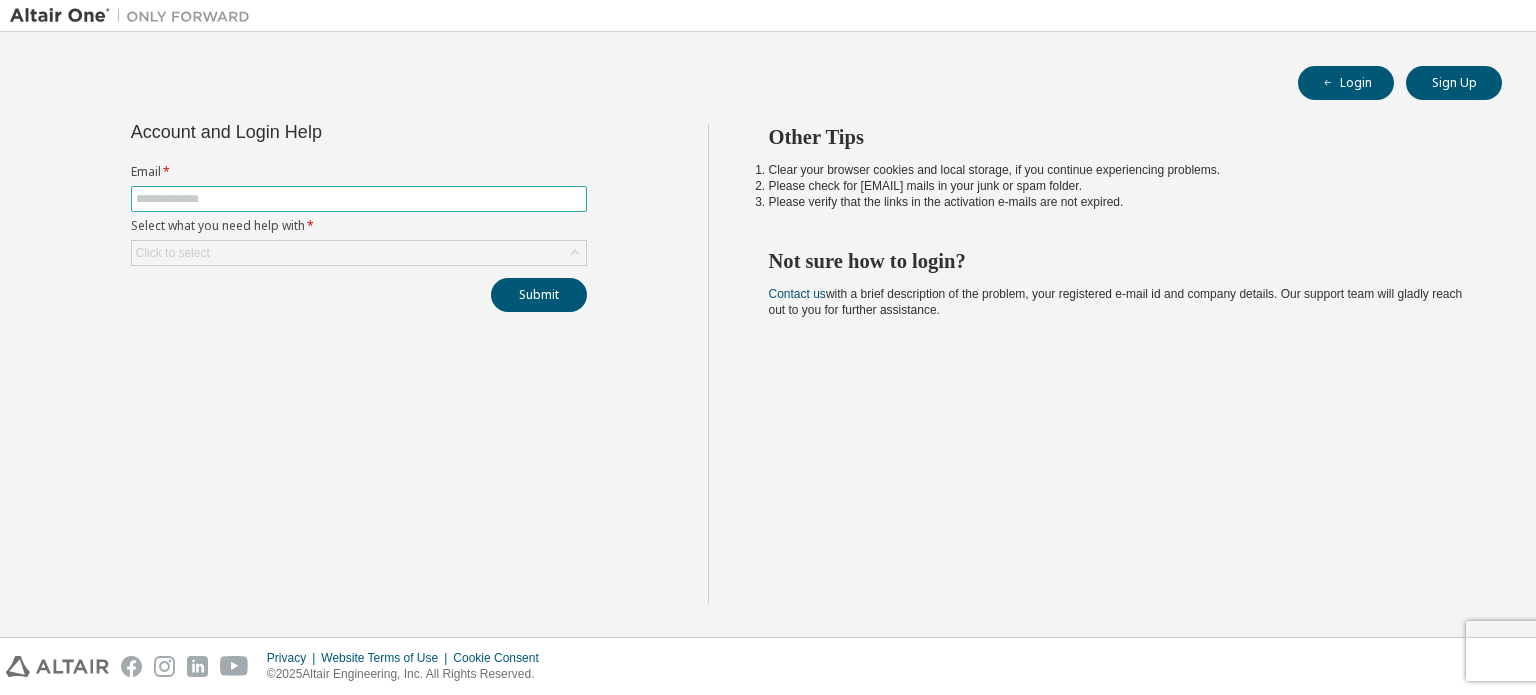click at bounding box center (359, 199) 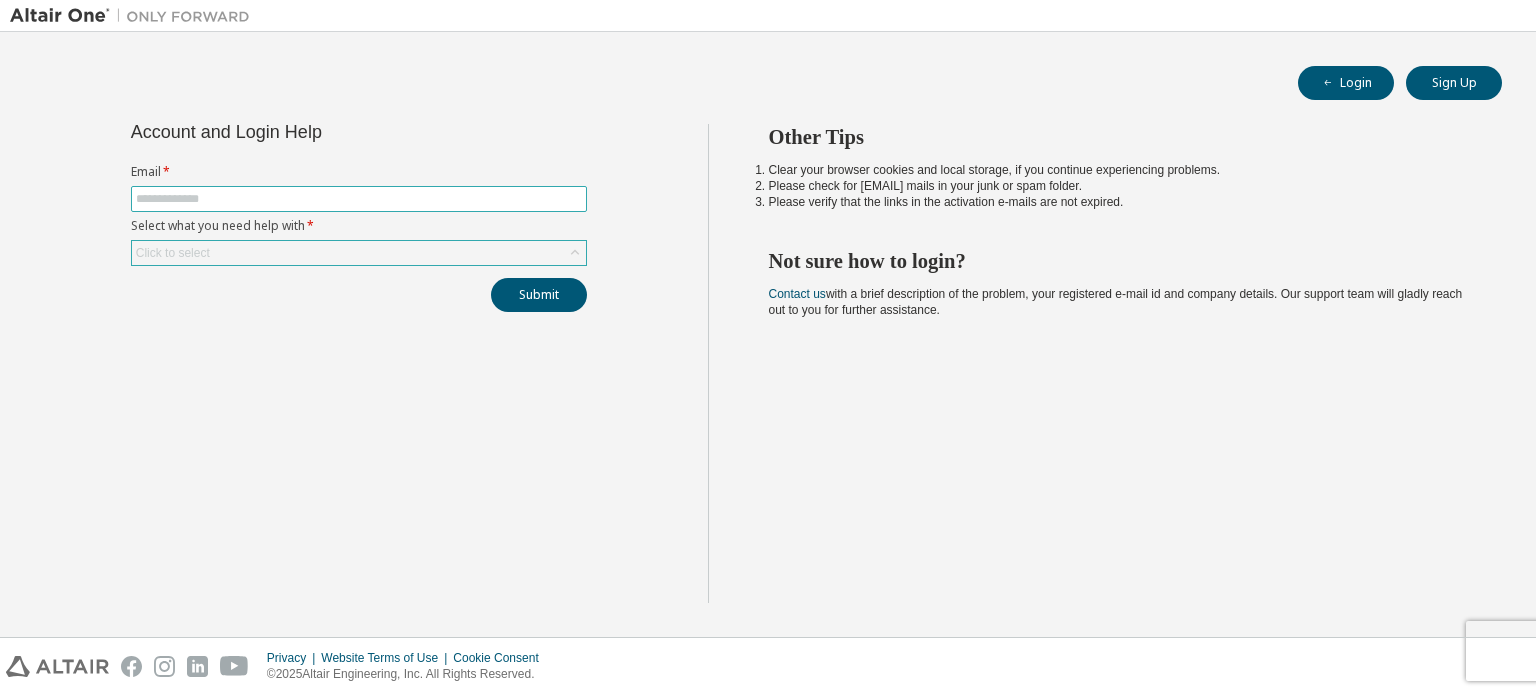 type on "**********" 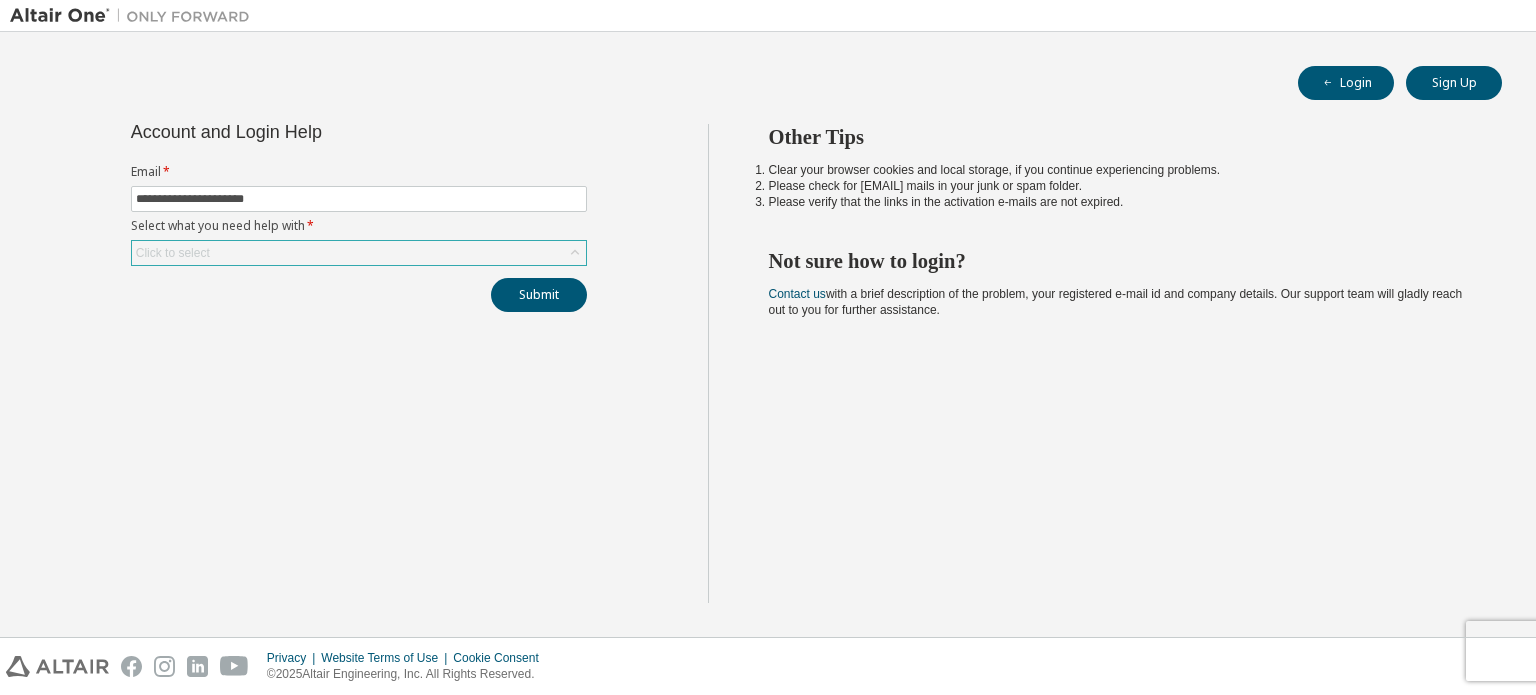 click on "Click to select" at bounding box center [359, 253] 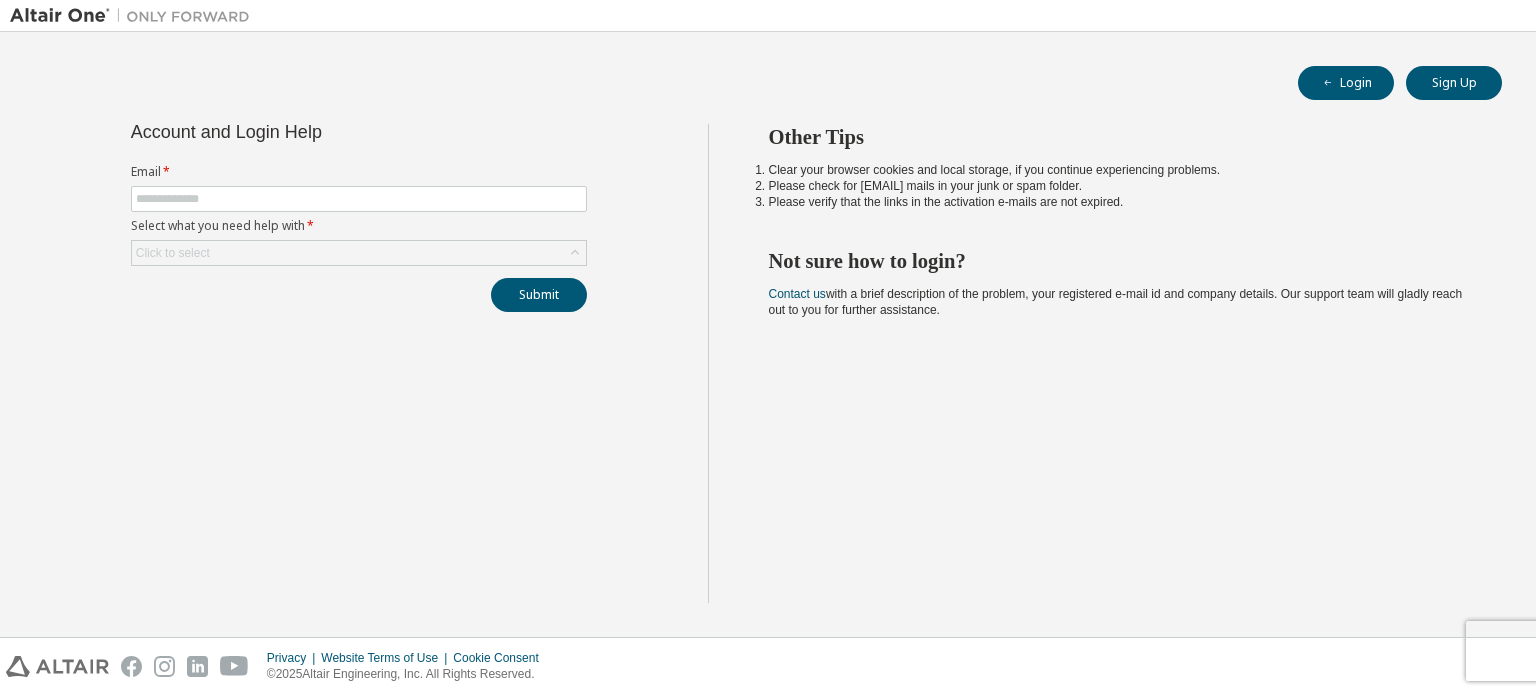 scroll, scrollTop: 0, scrollLeft: 0, axis: both 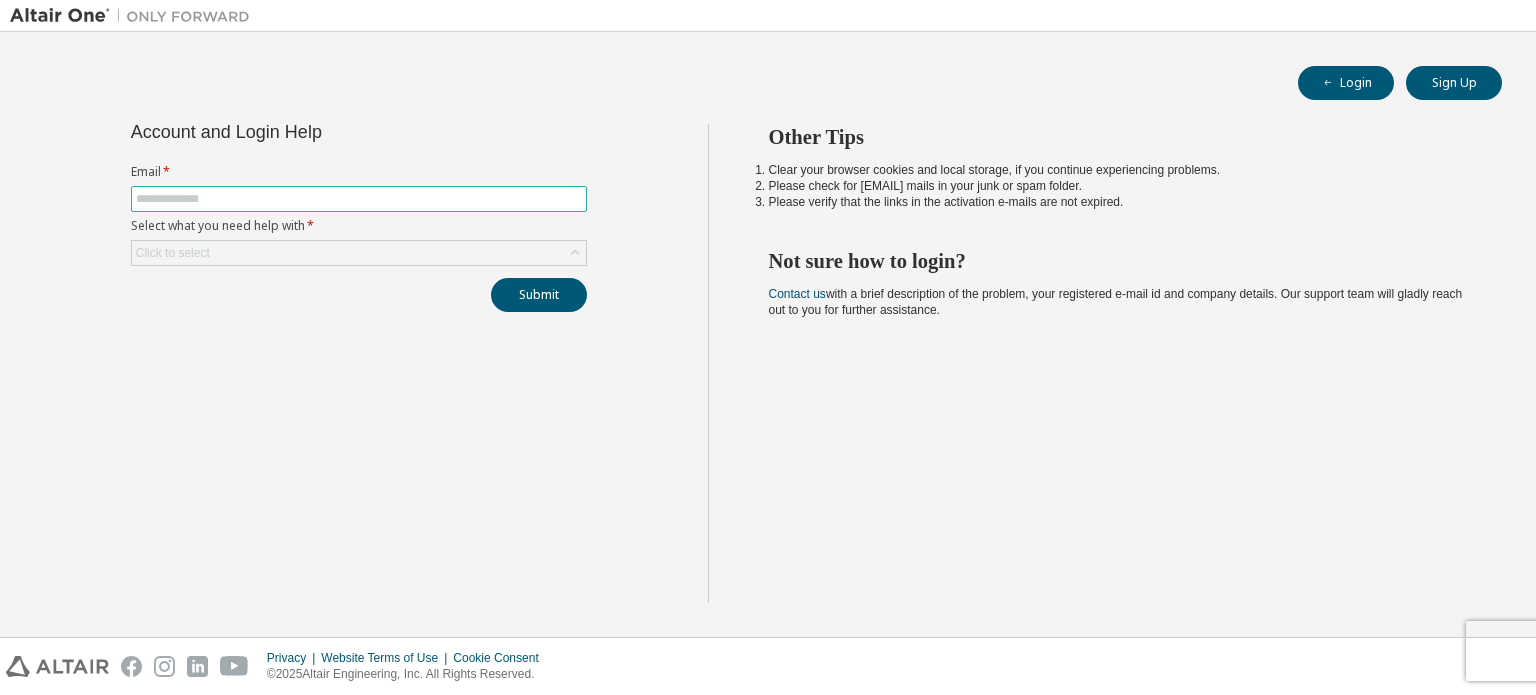 click at bounding box center (359, 199) 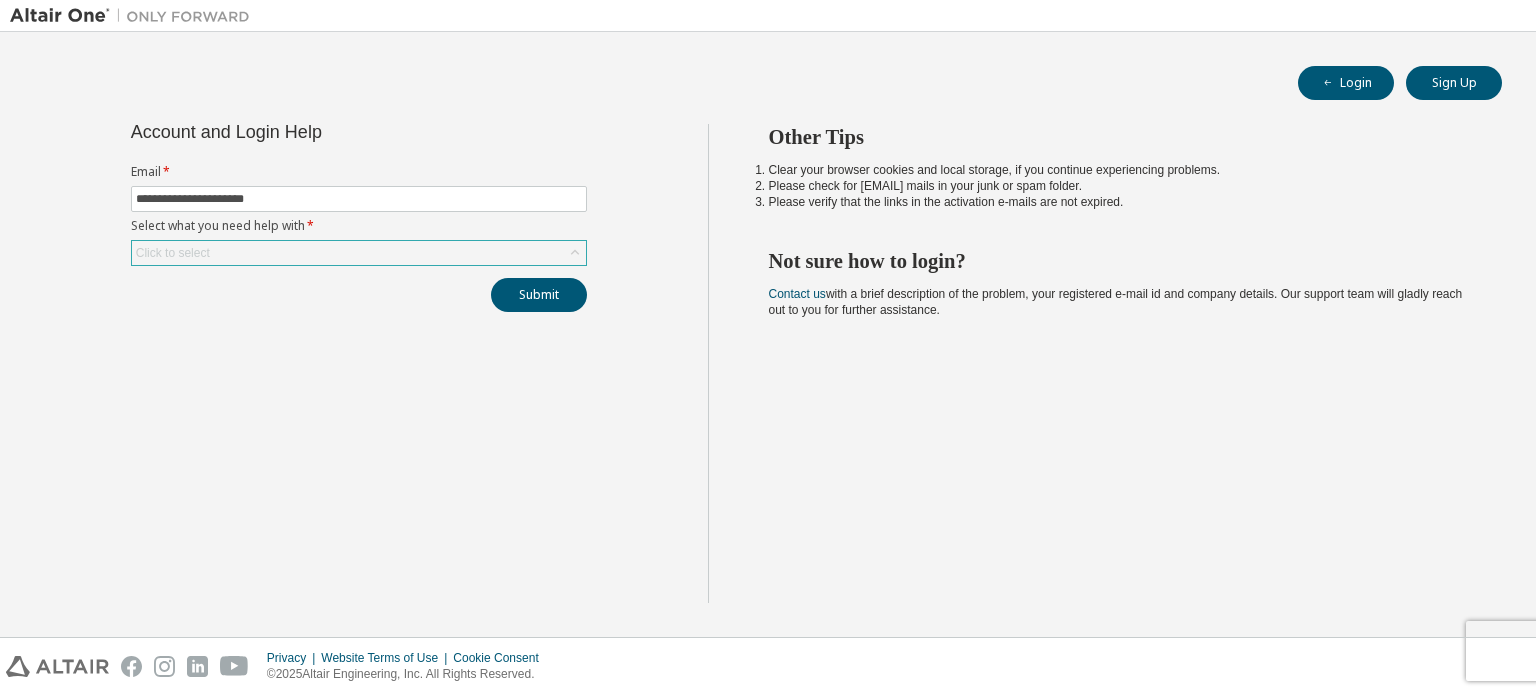 click on "Click to select" at bounding box center (359, 253) 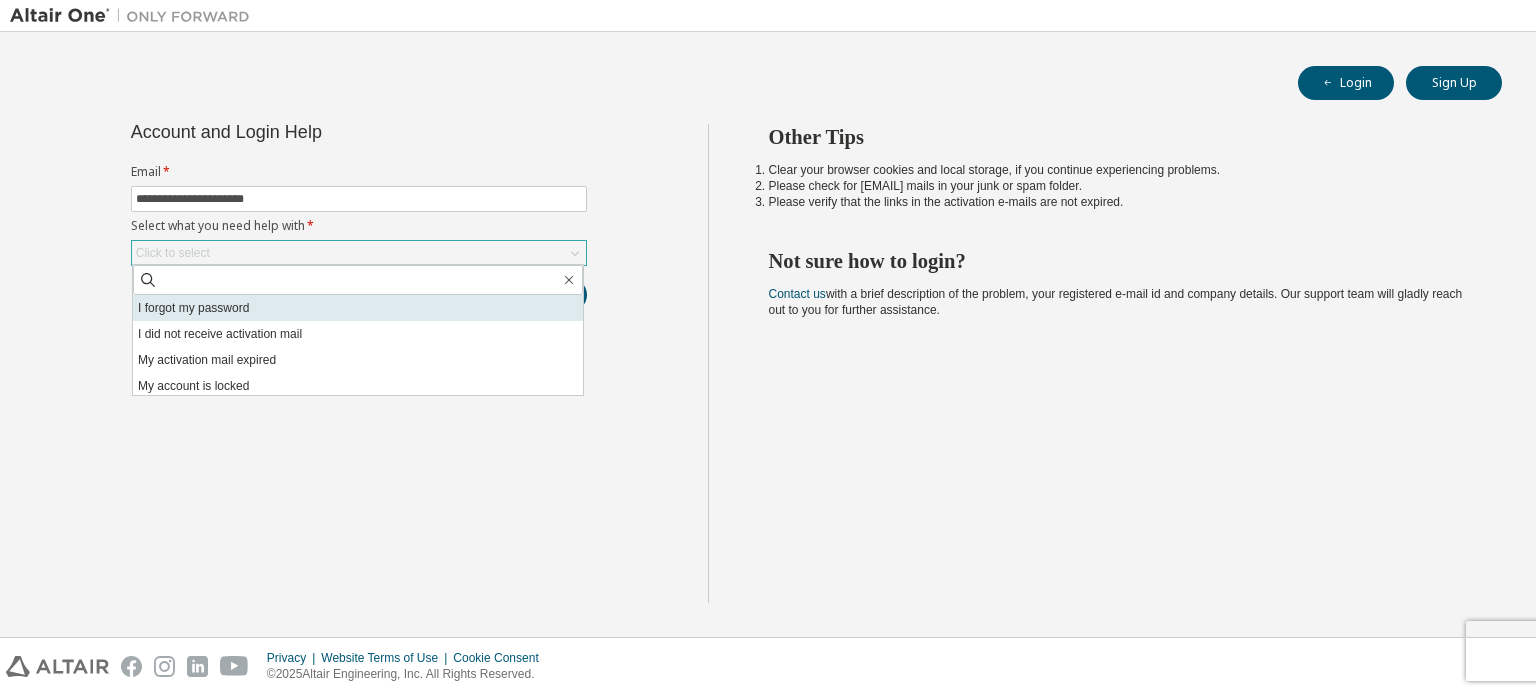 click on "I forgot my password" at bounding box center [358, 308] 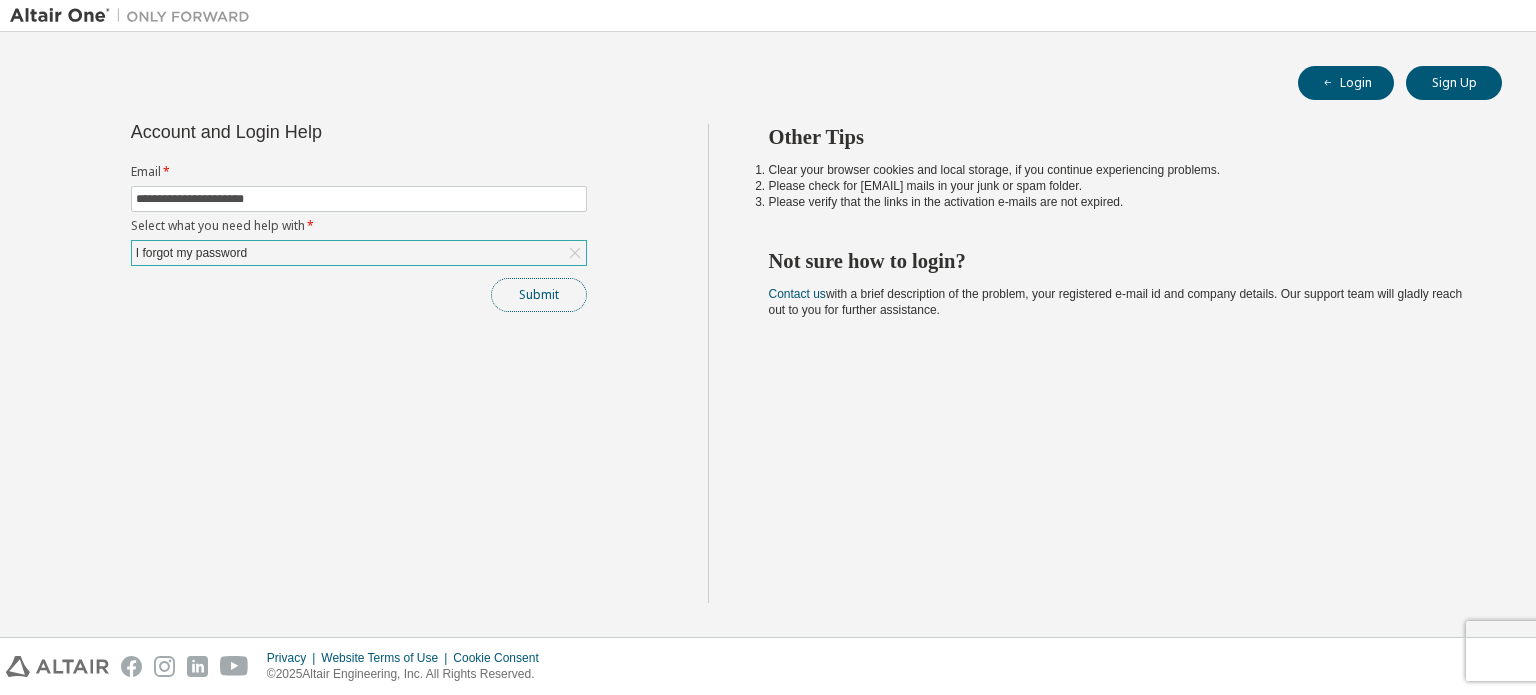 click on "Submit" at bounding box center (539, 295) 